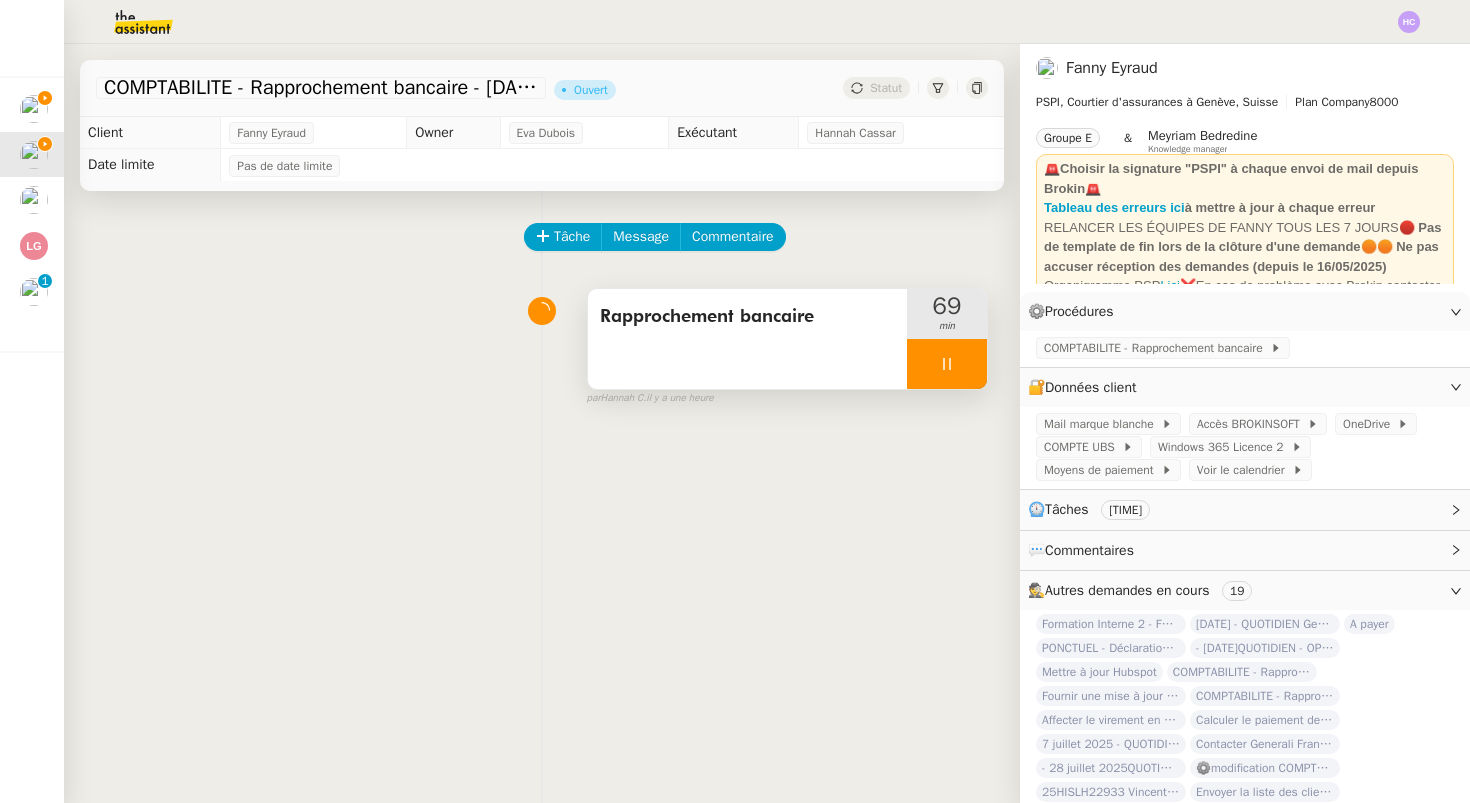 scroll, scrollTop: 0, scrollLeft: 0, axis: both 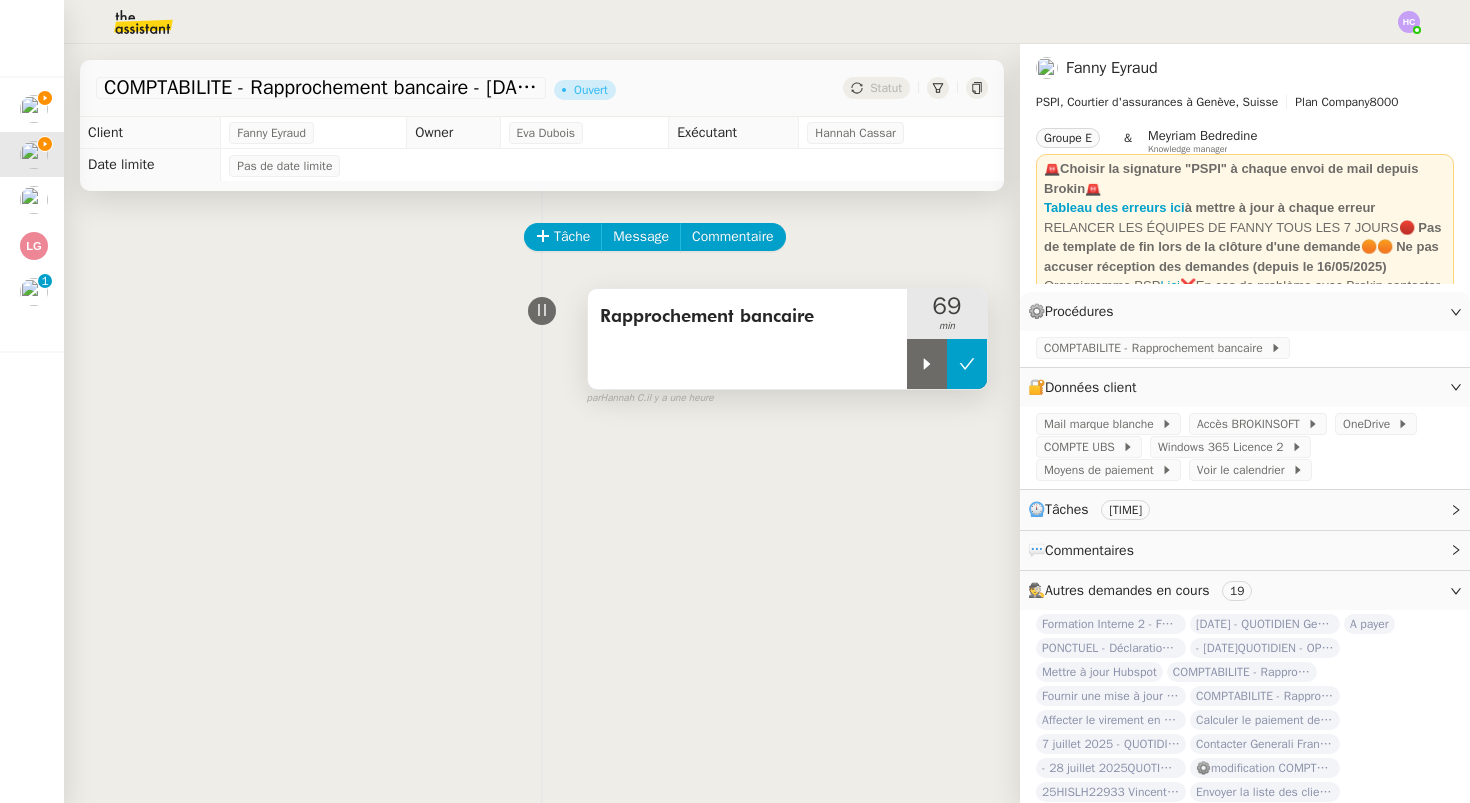 click 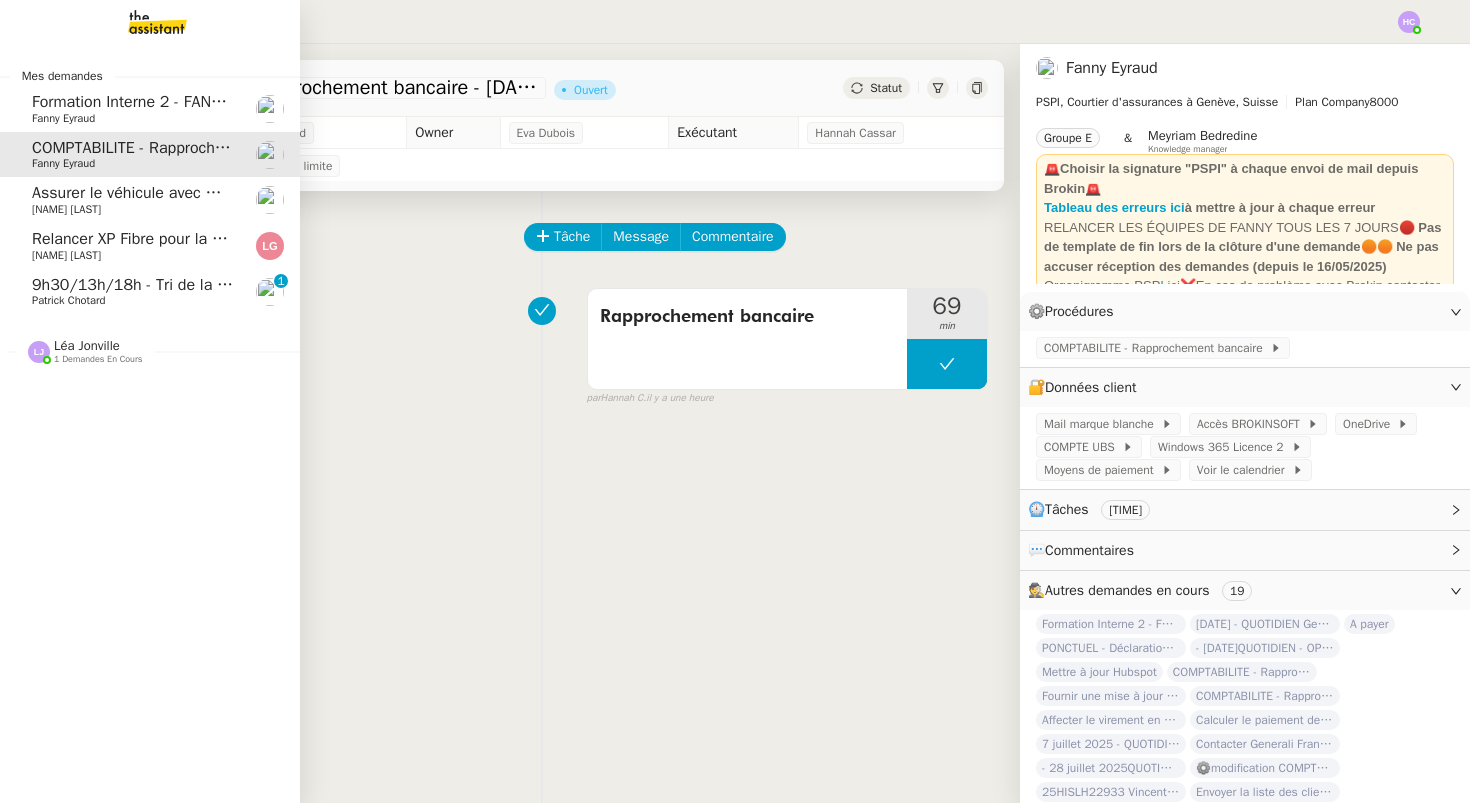 click on "Patrick Chotard" 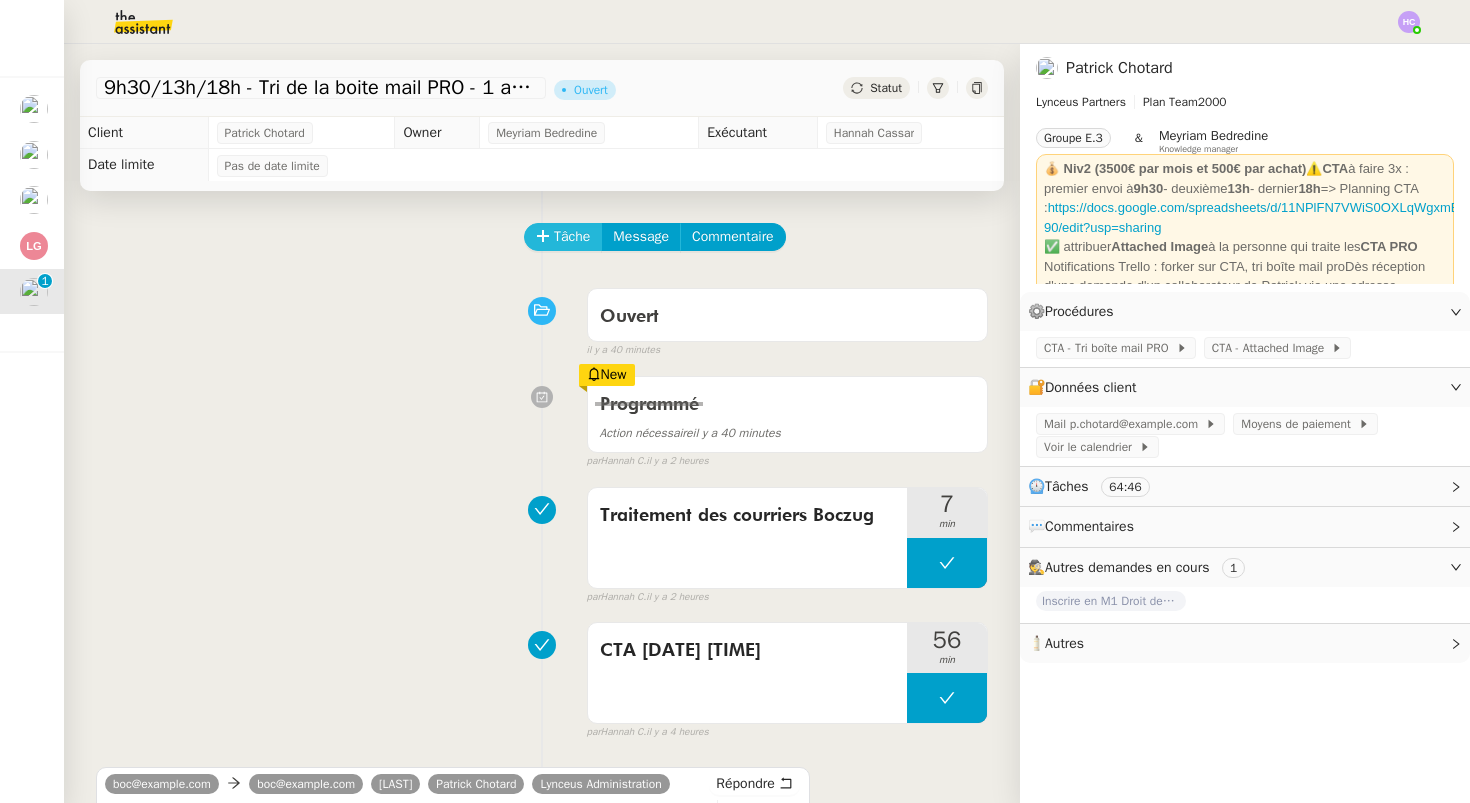 click on "Tâche" 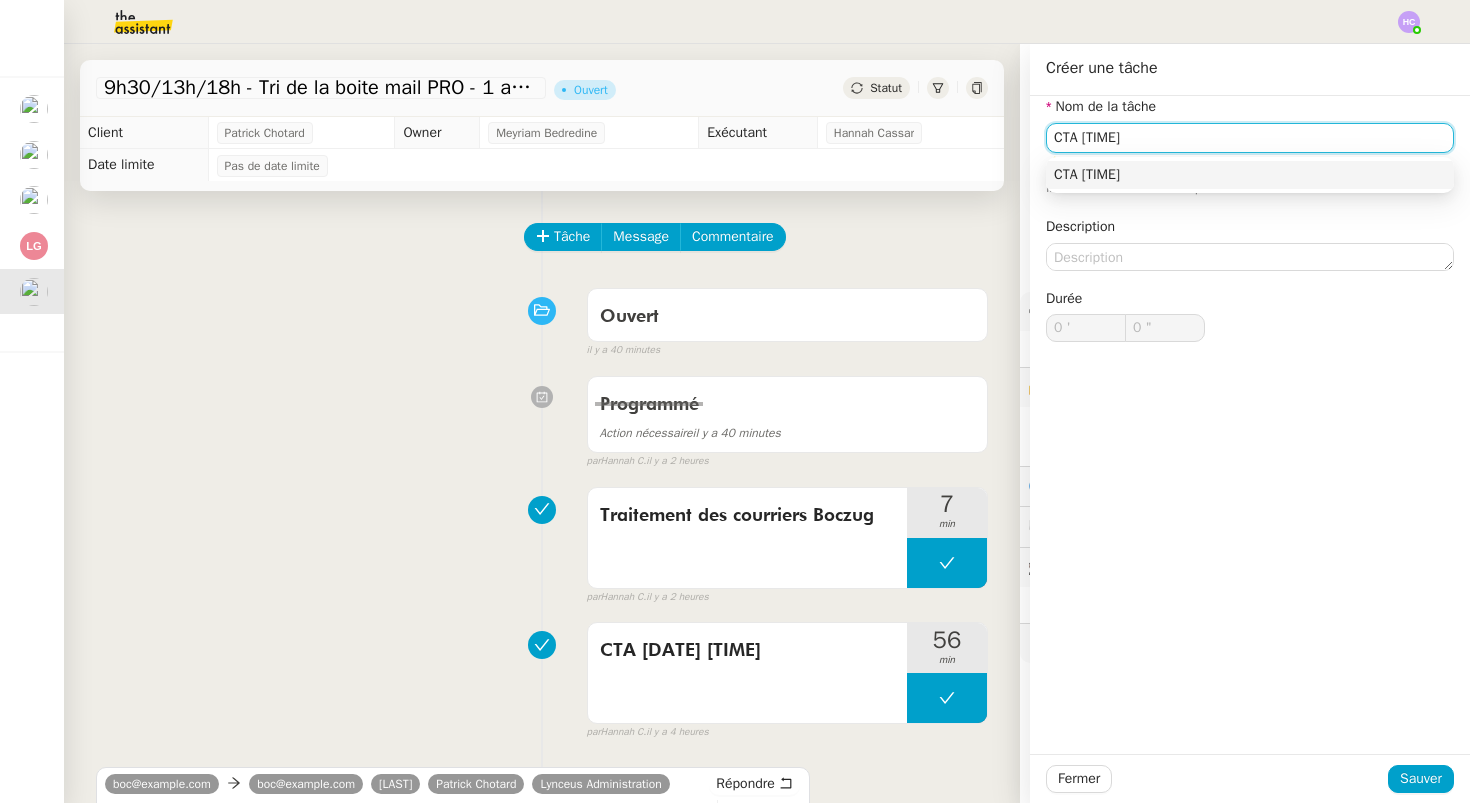 click on "CTA [TIME]" at bounding box center (1250, 175) 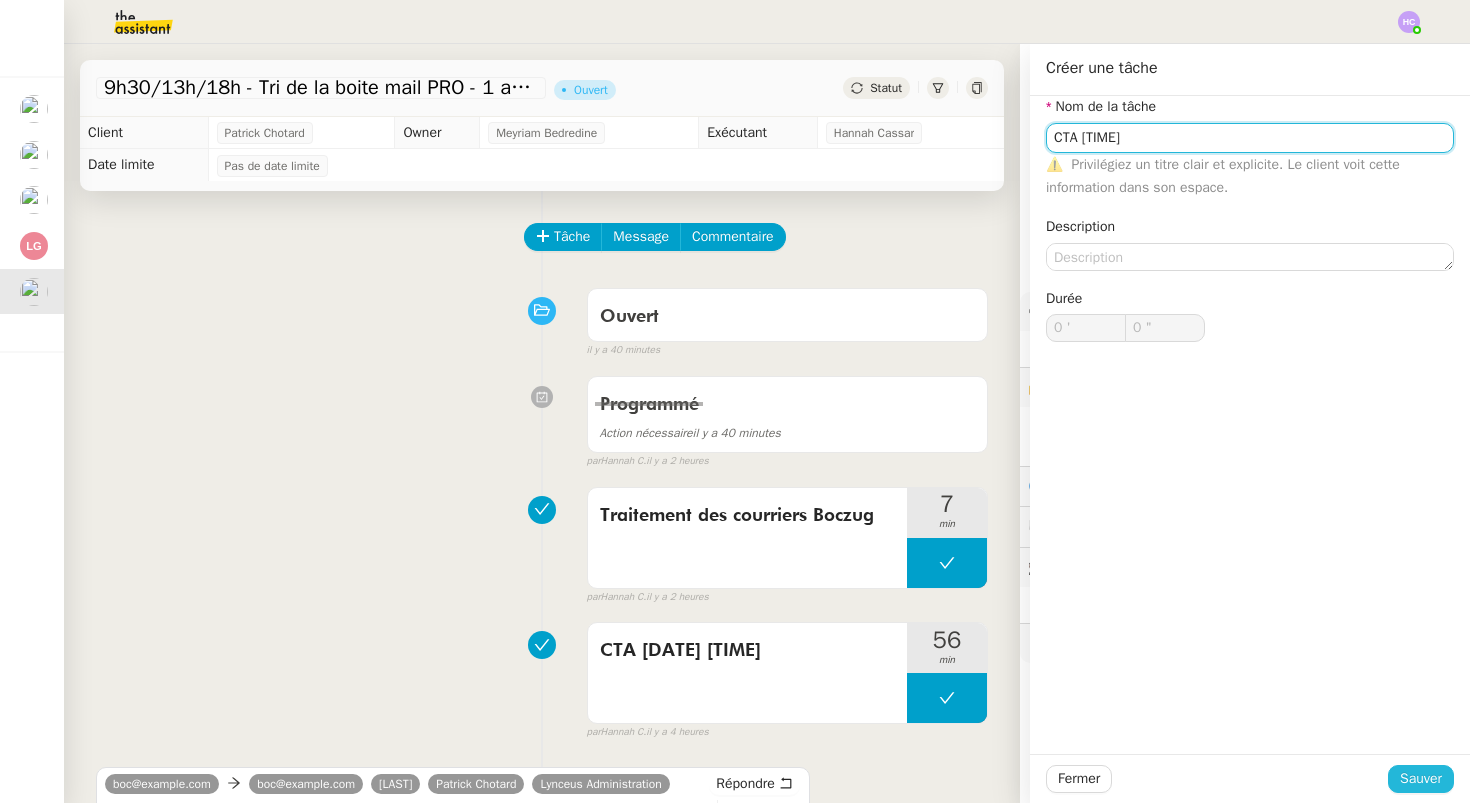 type on "CTA [TIME]" 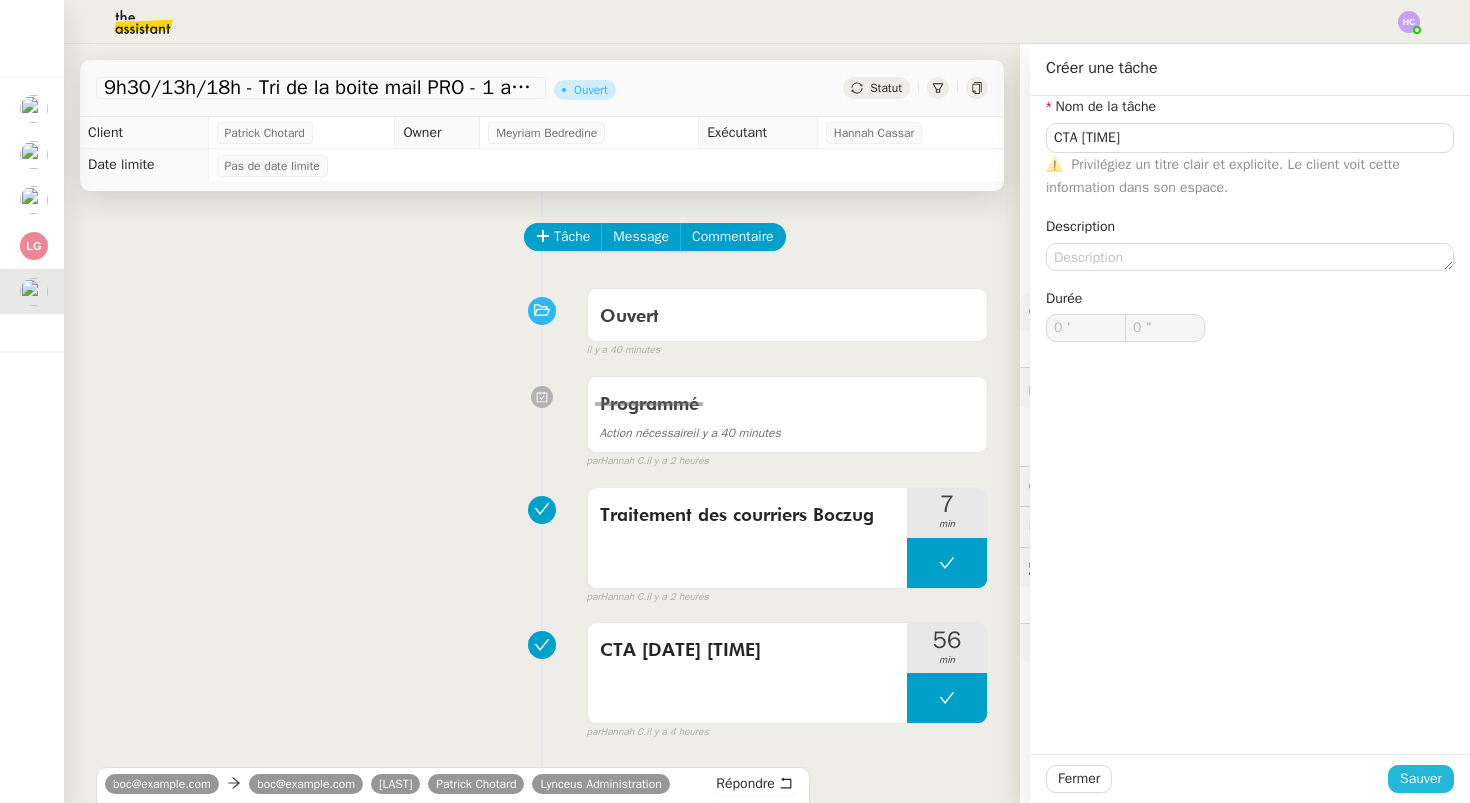click on "Sauver" 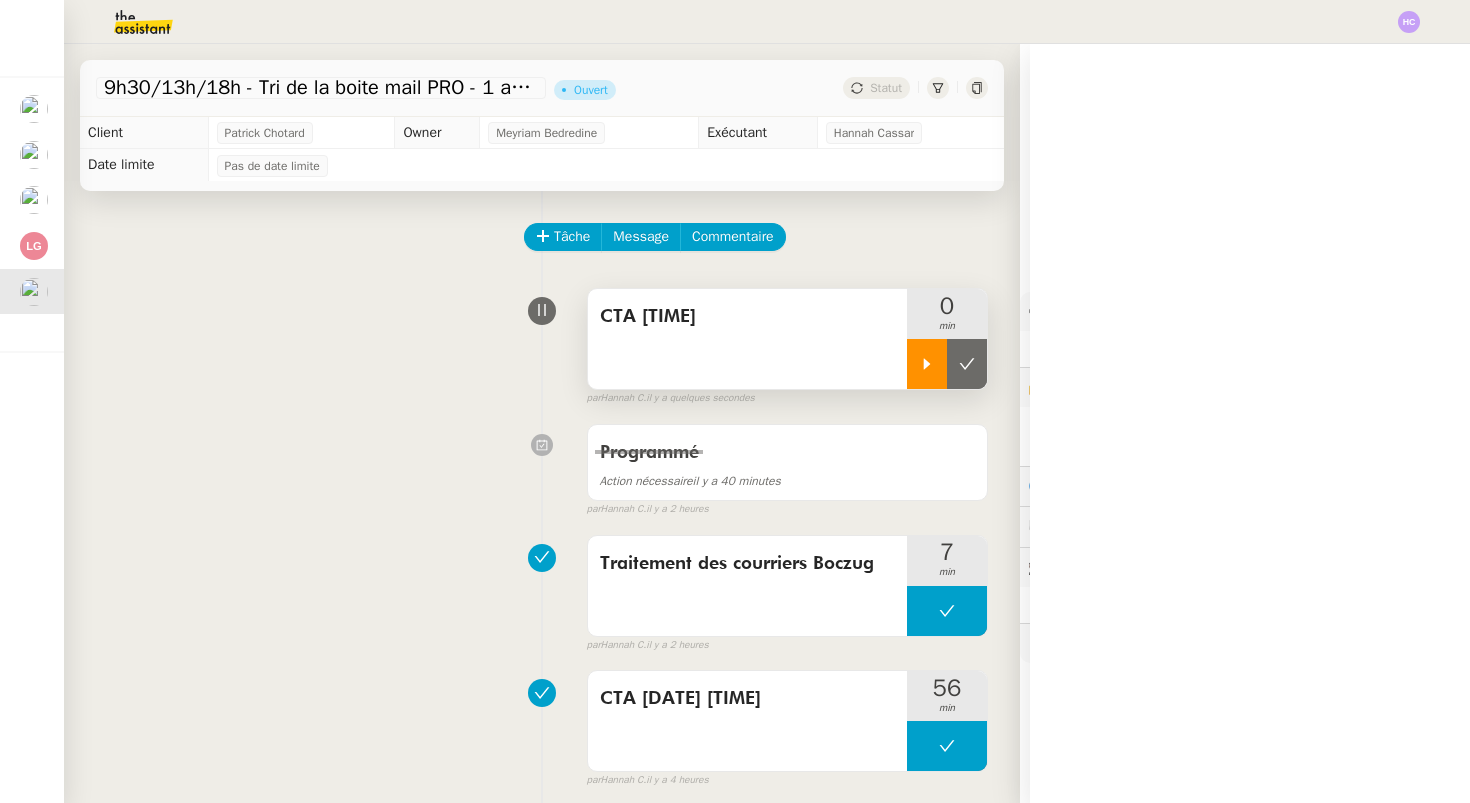 click 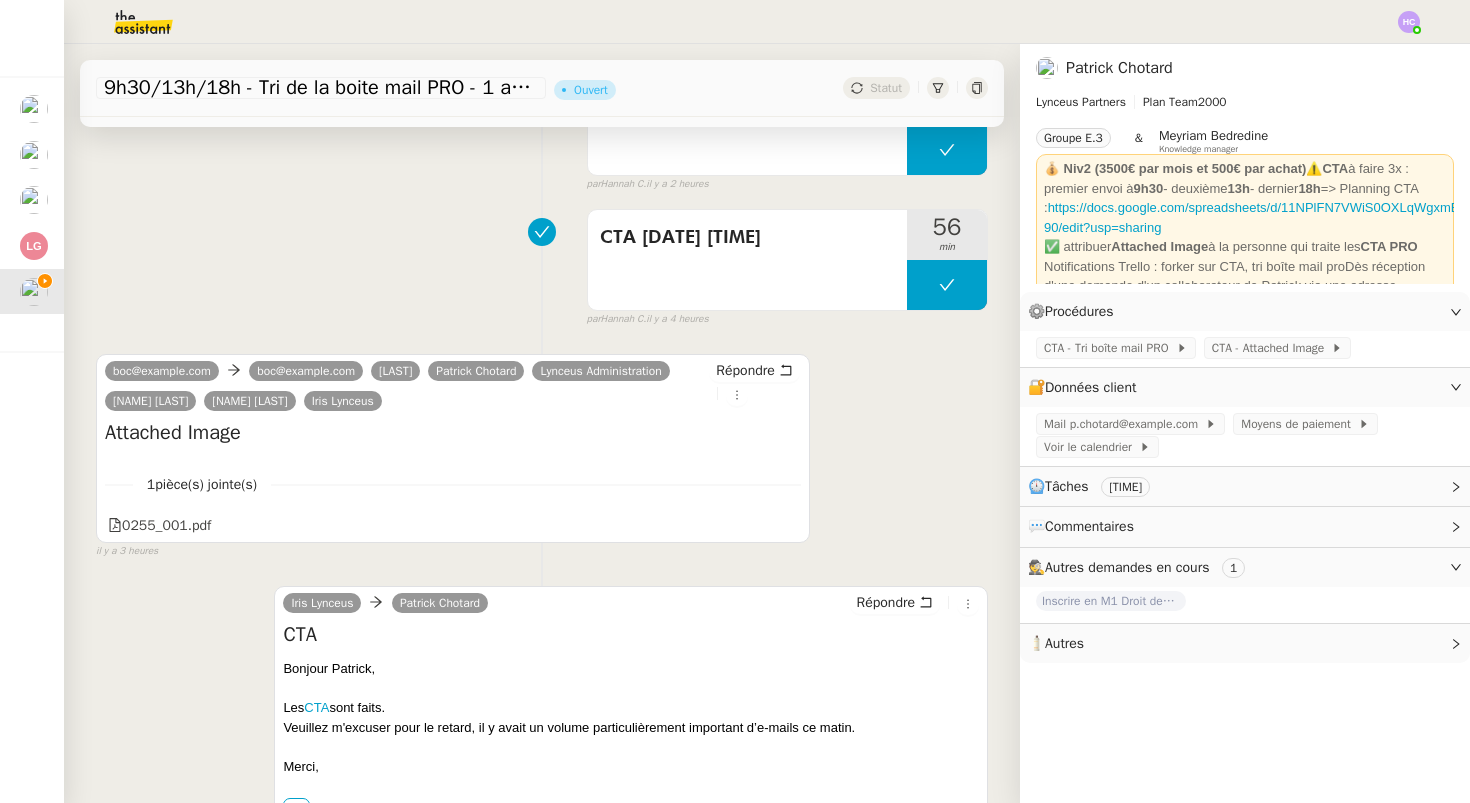 scroll, scrollTop: 628, scrollLeft: 0, axis: vertical 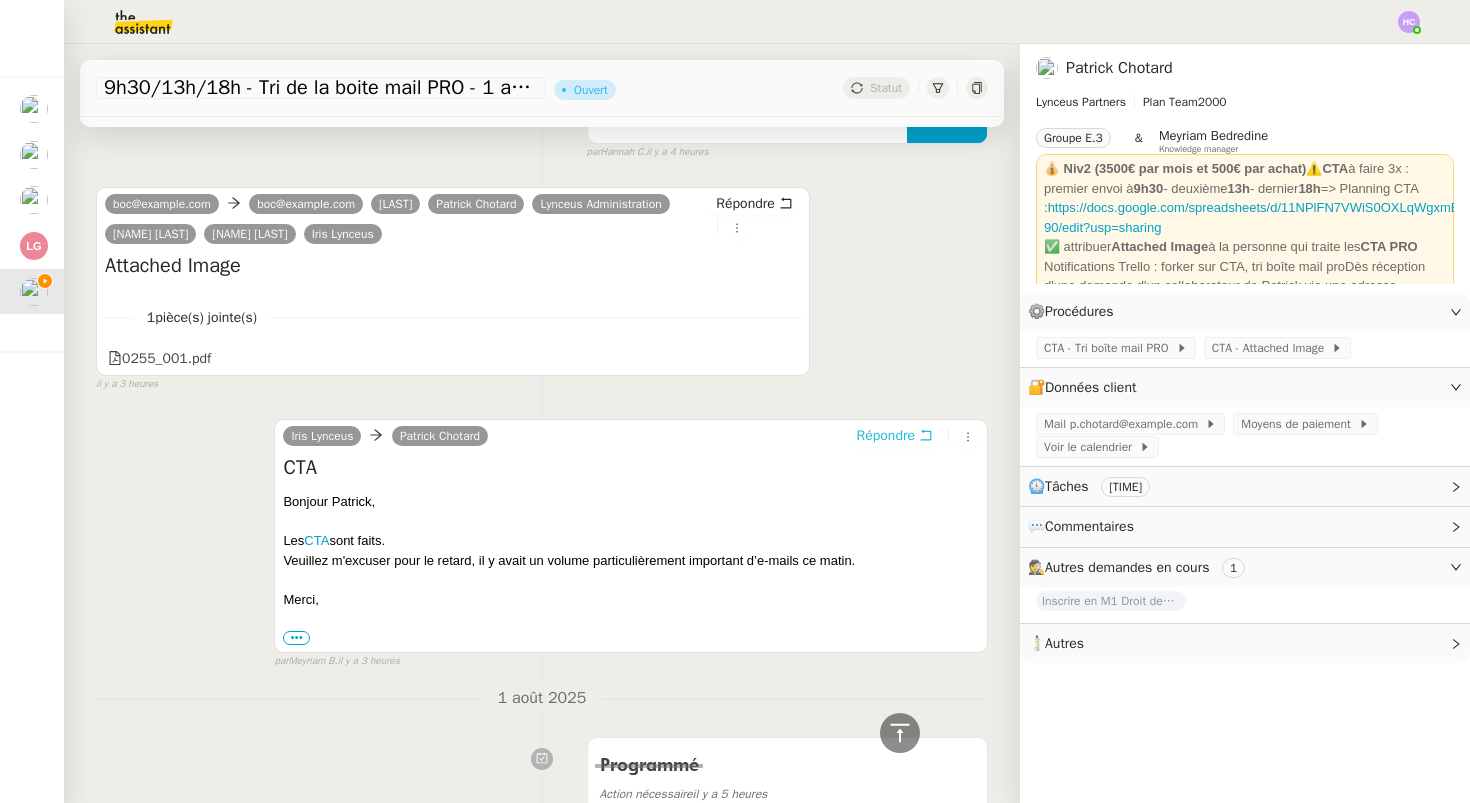 click on "Répondre" at bounding box center [886, 436] 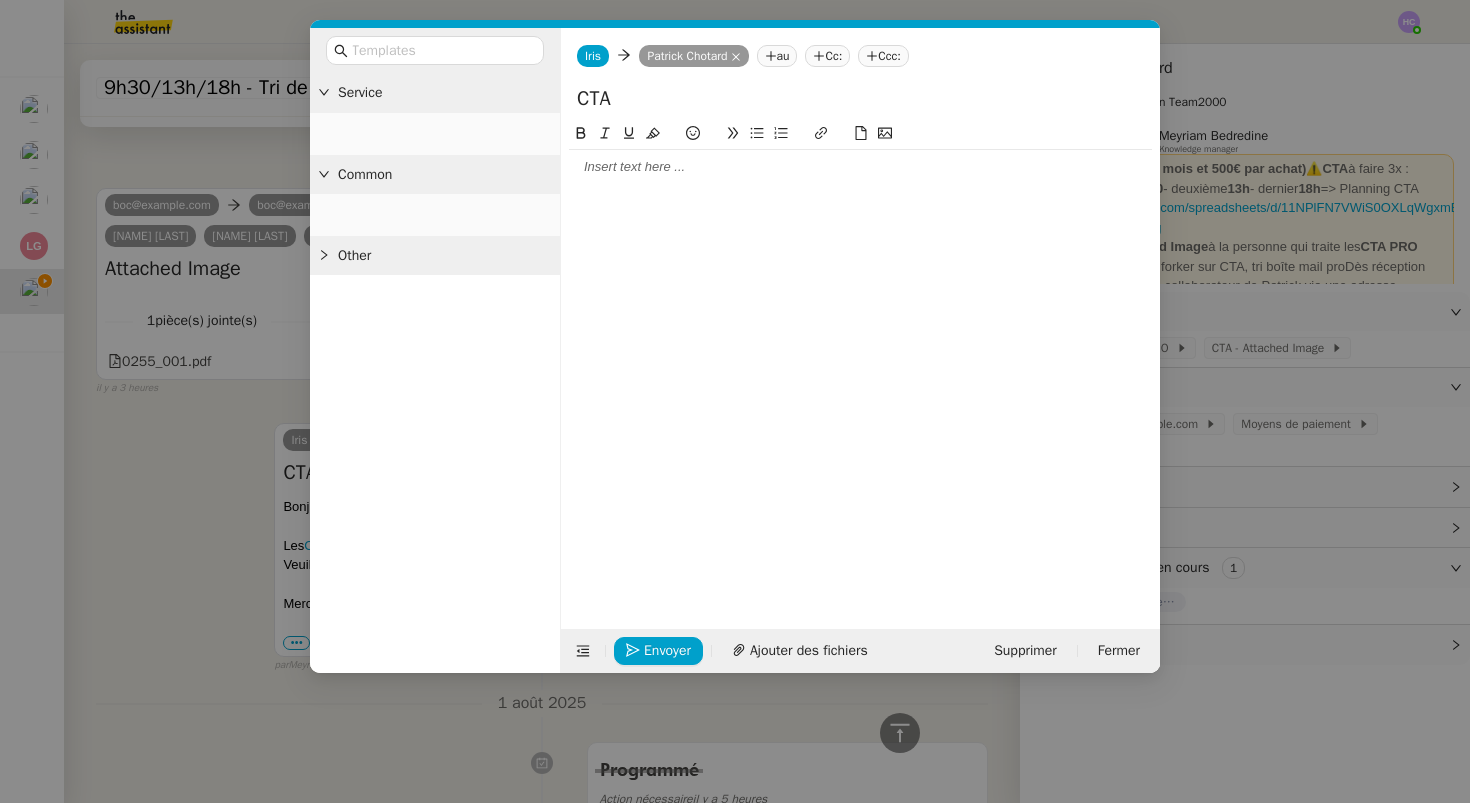 scroll, scrollTop: 780, scrollLeft: 0, axis: vertical 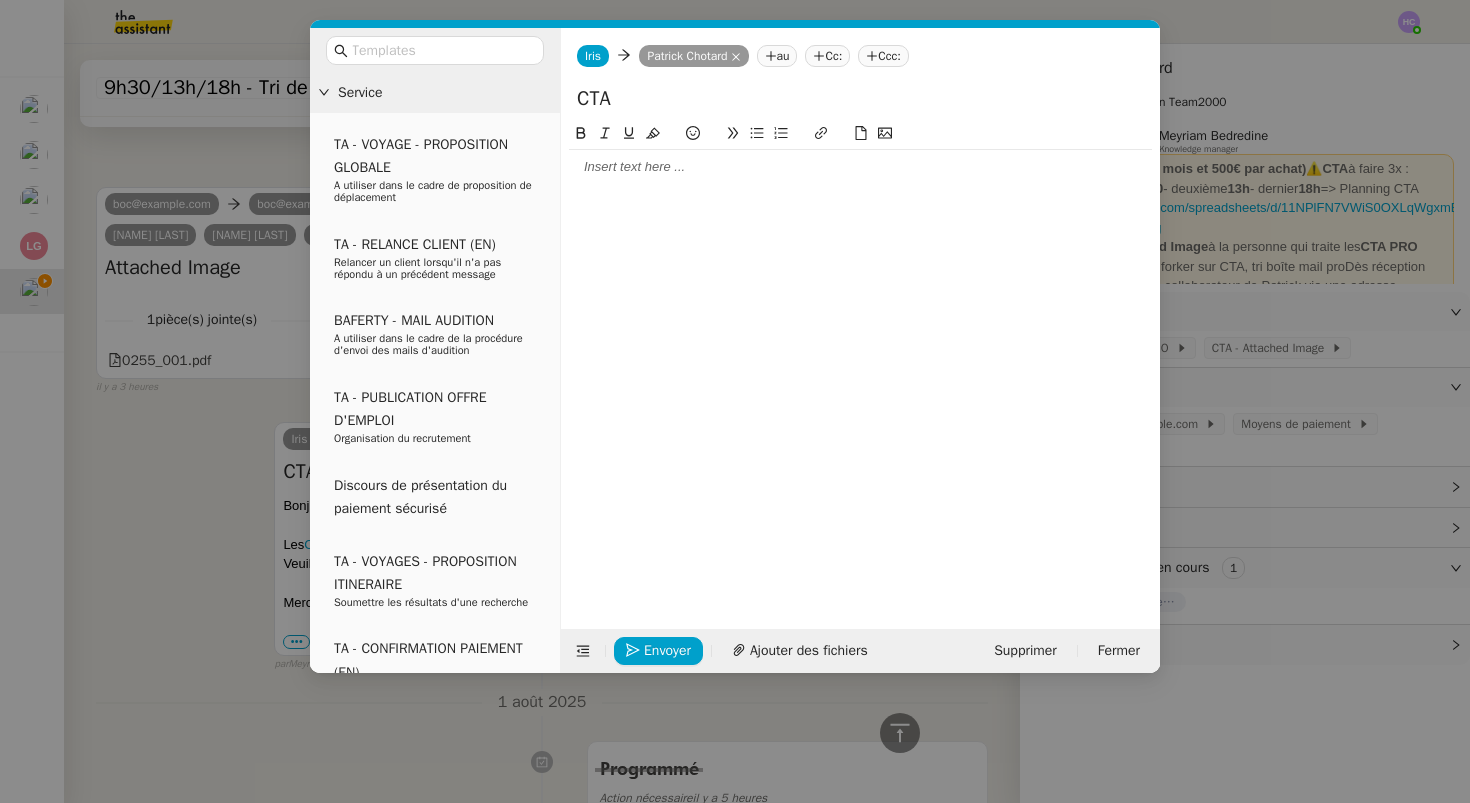 click on "Service TA - VOYAGE - PROPOSITION GLOBALE    A utiliser dans le cadre de proposition de déplacement TA - RELANCE CLIENT (EN)    Relancer un client lorsqu'il n'a pas répondu à un précédent message BAFERTY - MAIL AUDITION    A utiliser dans le cadre de la procédure d'envoi des mails d'audition TA - PUBLICATION OFFRE D'EMPLOI     Organisation du recrutement Discours de présentation du paiement sécurisé    TA - VOYAGES - PROPOSITION ITINERAIRE    Soumettre les résultats d'une recherche TA - CONFIRMATION PAIEMENT (EN)    Confirmer avec le client de modèle de transaction - Attention Plan Pro nécessaire. TA - COURRIER EXPEDIE (recommandé)    A utiliser dans le cadre de l'envoi d'un courrier recommandé TA - PARTAGE DE CALENDRIER (EN)    A utiliser pour demander au client de partager son calendrier afin de faciliter l'accès et la gestion PSPI - Appel de fonds MJL    A utiliser dans le cadre de la procédure d'appel de fonds MJL TA - RELANCE CLIENT    TA - AR PROCEDURES        21 YIELD" at bounding box center [735, 401] 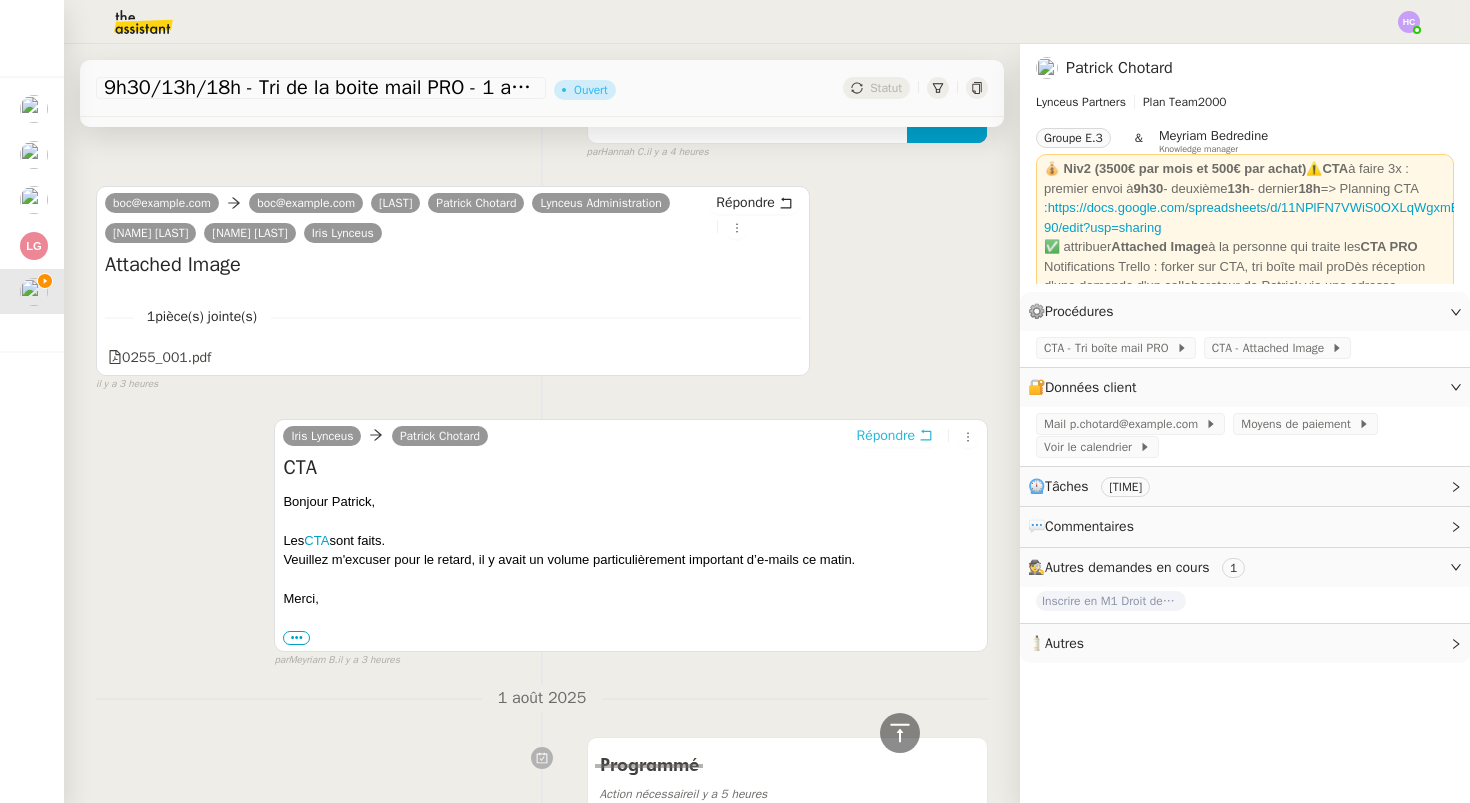 scroll, scrollTop: 778, scrollLeft: 0, axis: vertical 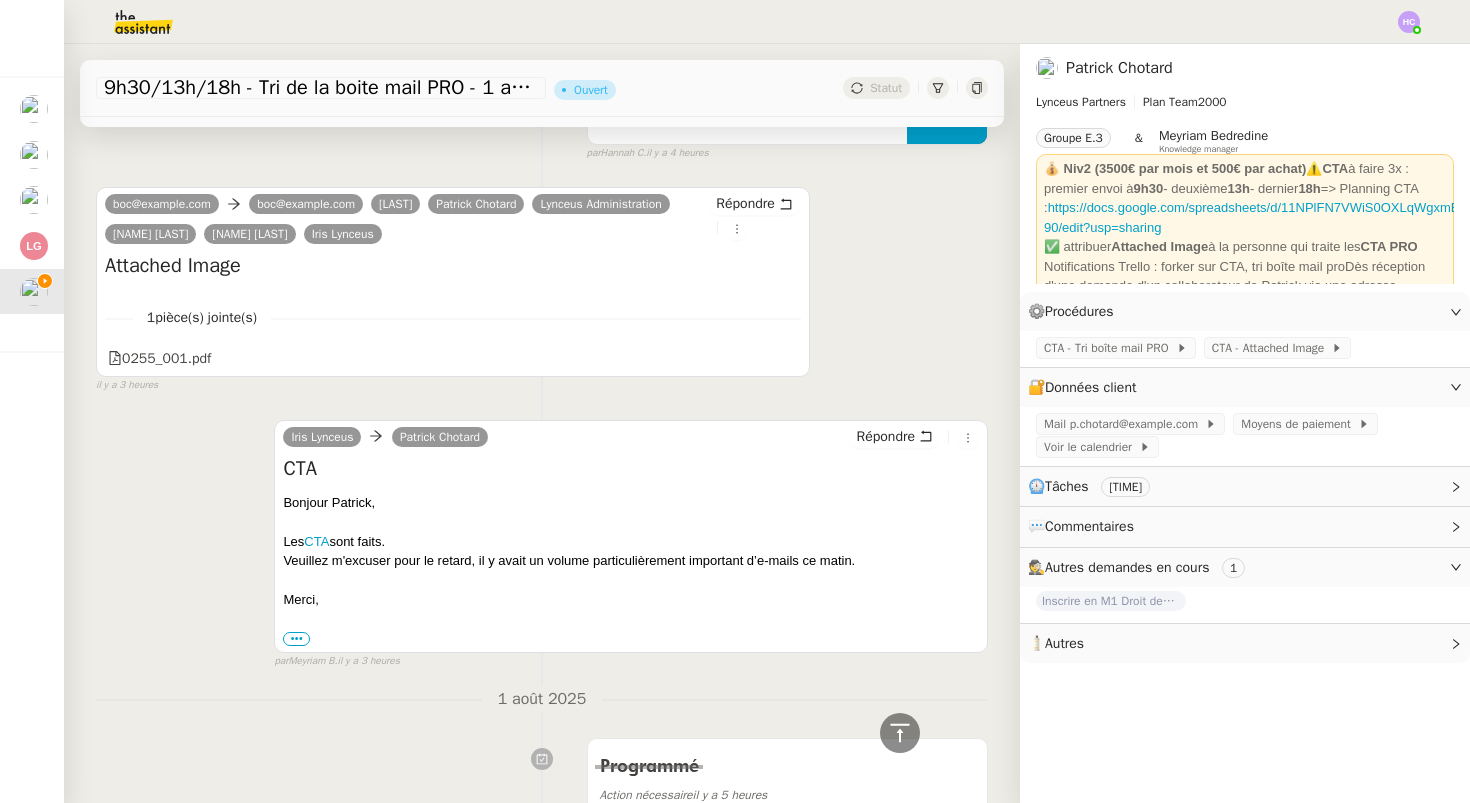 drag, startPoint x: 282, startPoint y: 496, endPoint x: 274, endPoint y: 488, distance: 11.313708 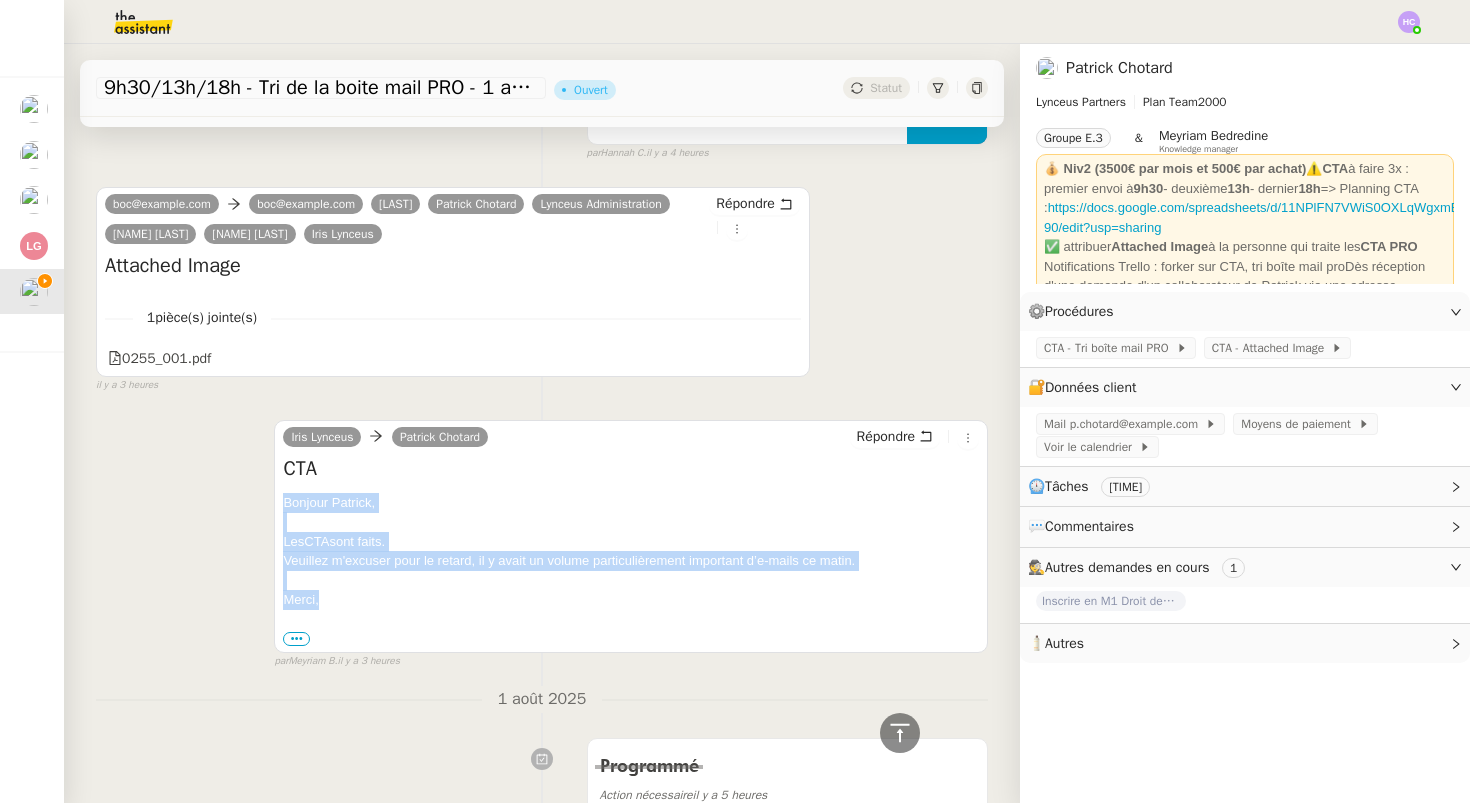 drag, startPoint x: 285, startPoint y: 501, endPoint x: 394, endPoint y: 598, distance: 145.91093 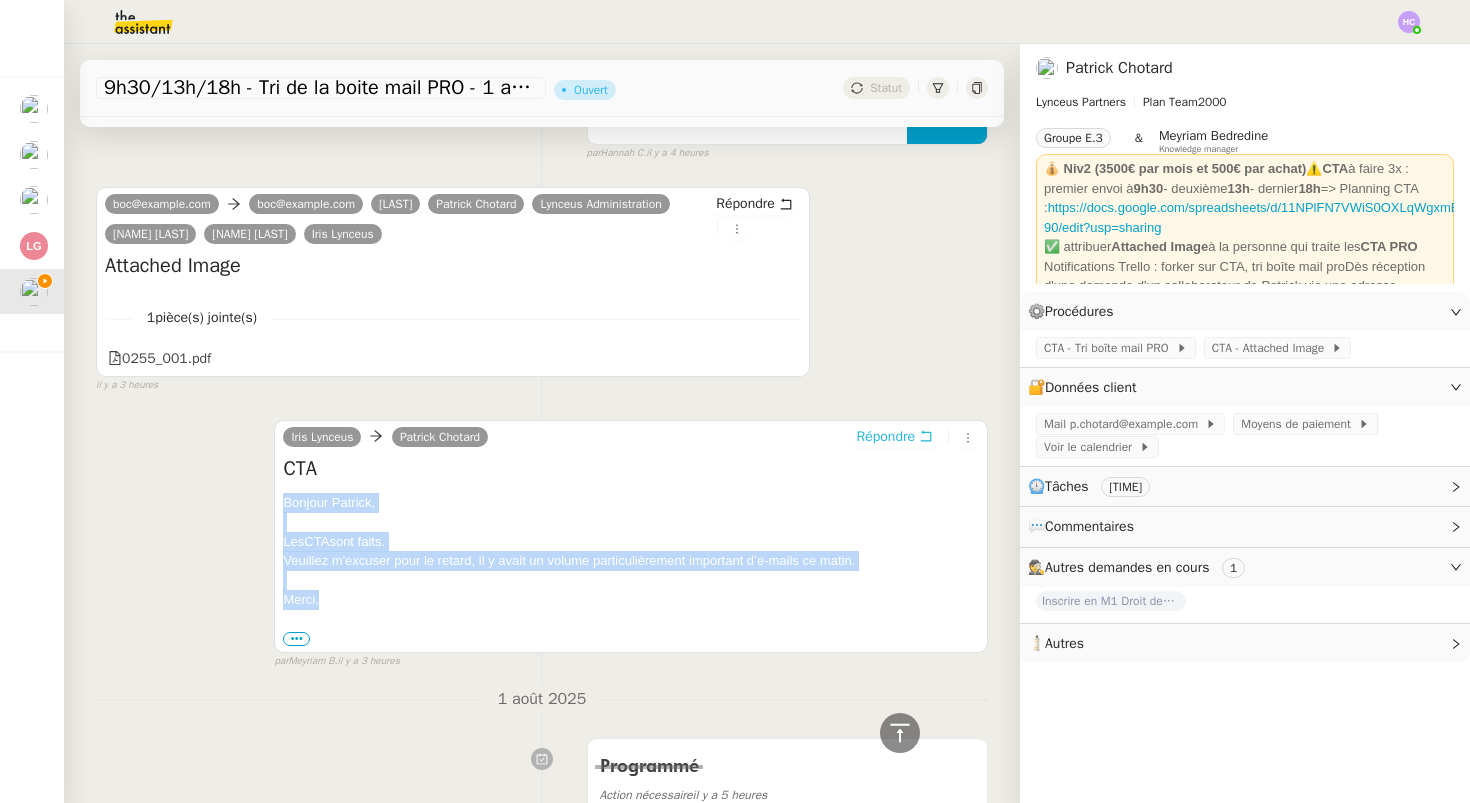 click on "Répondre" at bounding box center (886, 437) 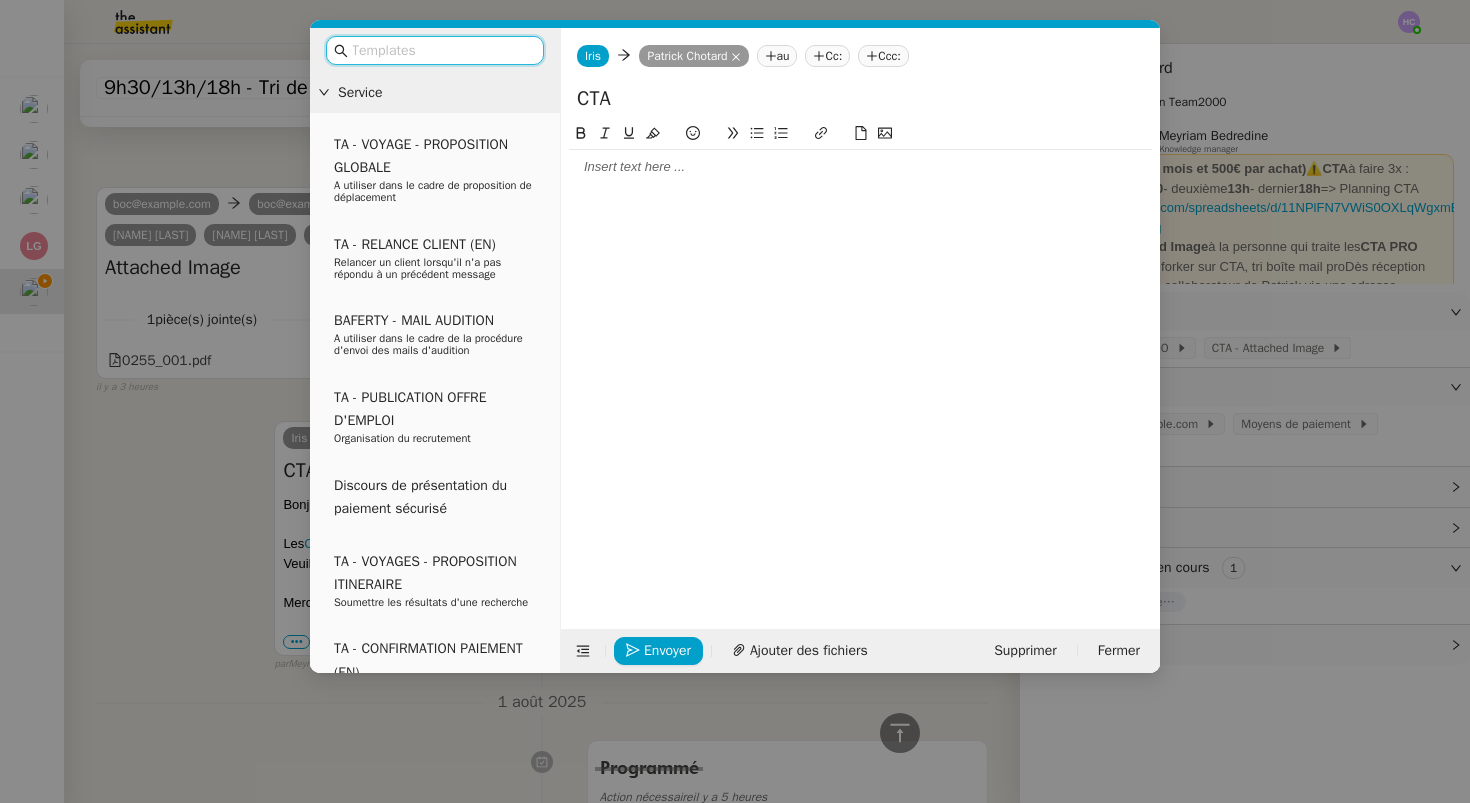 scroll, scrollTop: 933, scrollLeft: 0, axis: vertical 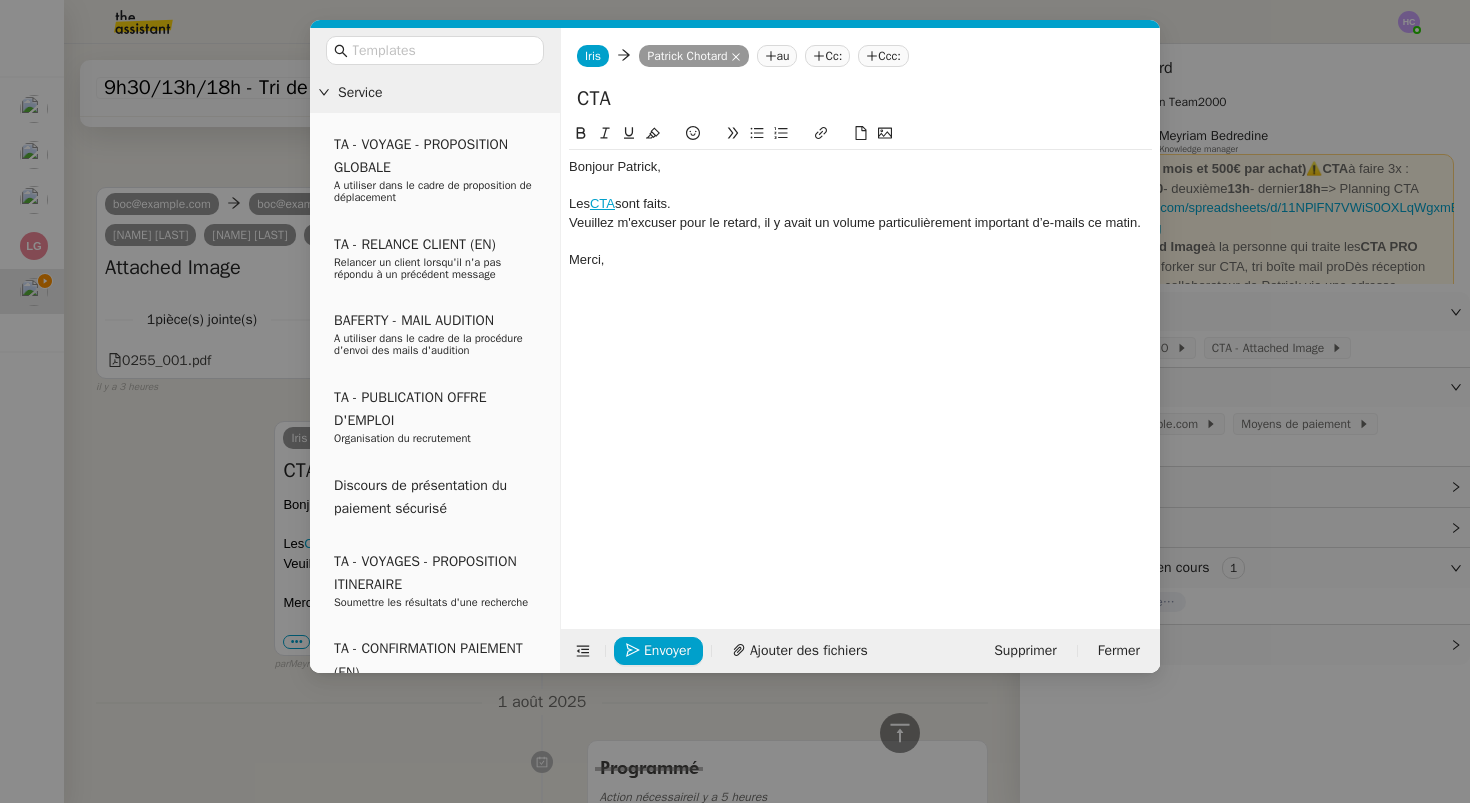 click on "Bonjour Patrick, Les  CTA  sont faits. Veuillez m'excuser pour le retard, il y avait un volume particulièrement important d’e-mails ce matin. Merci," 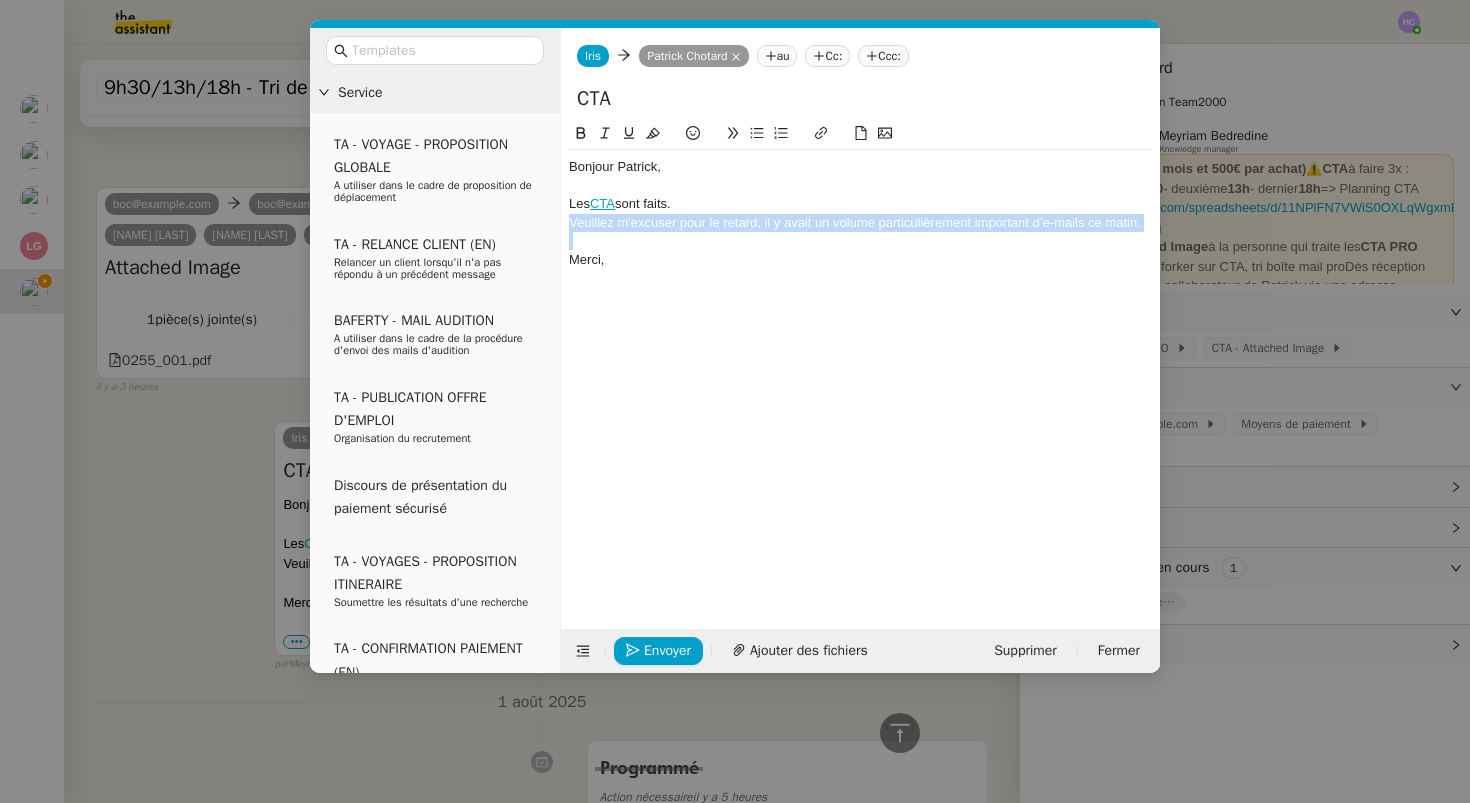 drag, startPoint x: 570, startPoint y: 221, endPoint x: 642, endPoint y: 237, distance: 73.756355 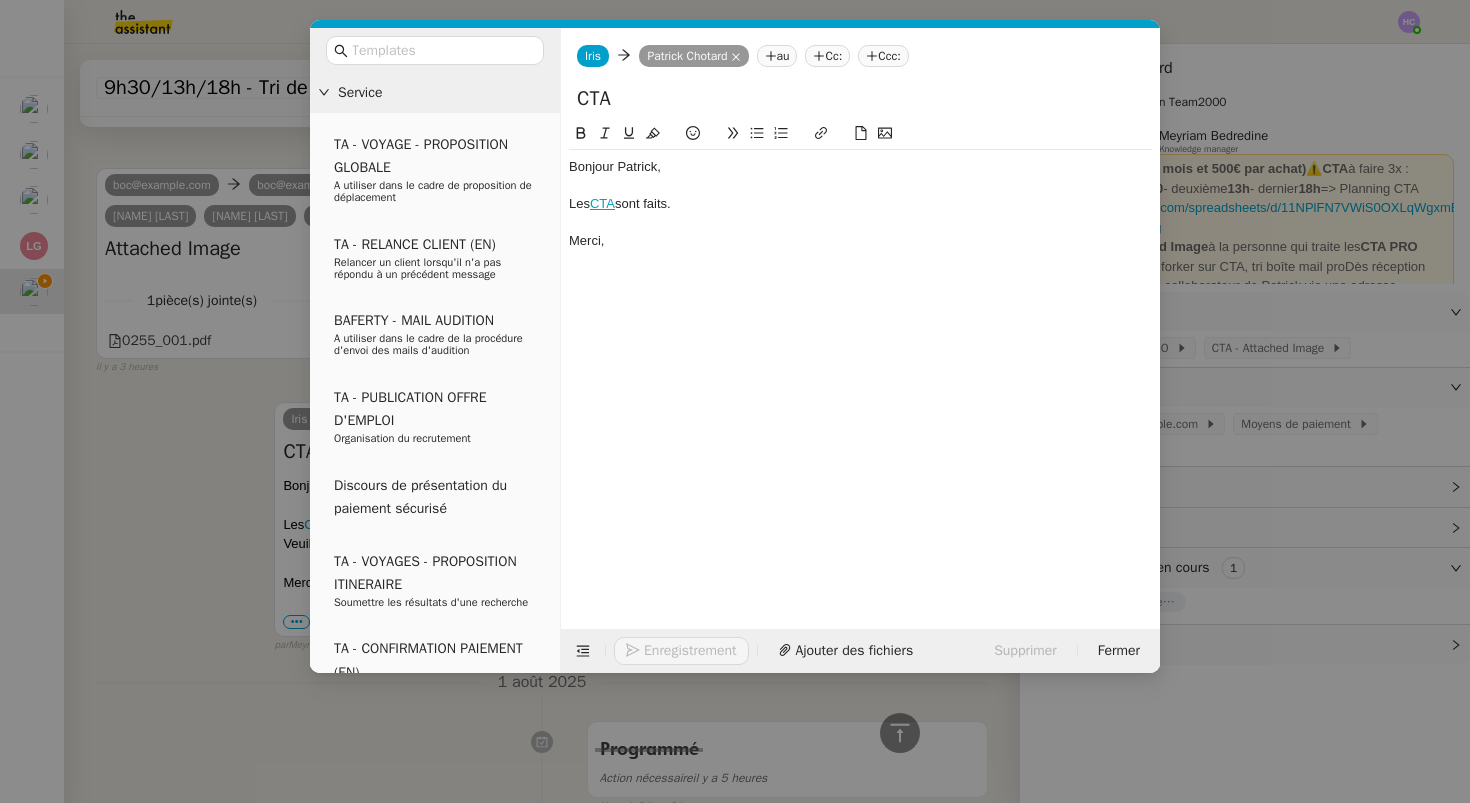 scroll, scrollTop: 1031, scrollLeft: 0, axis: vertical 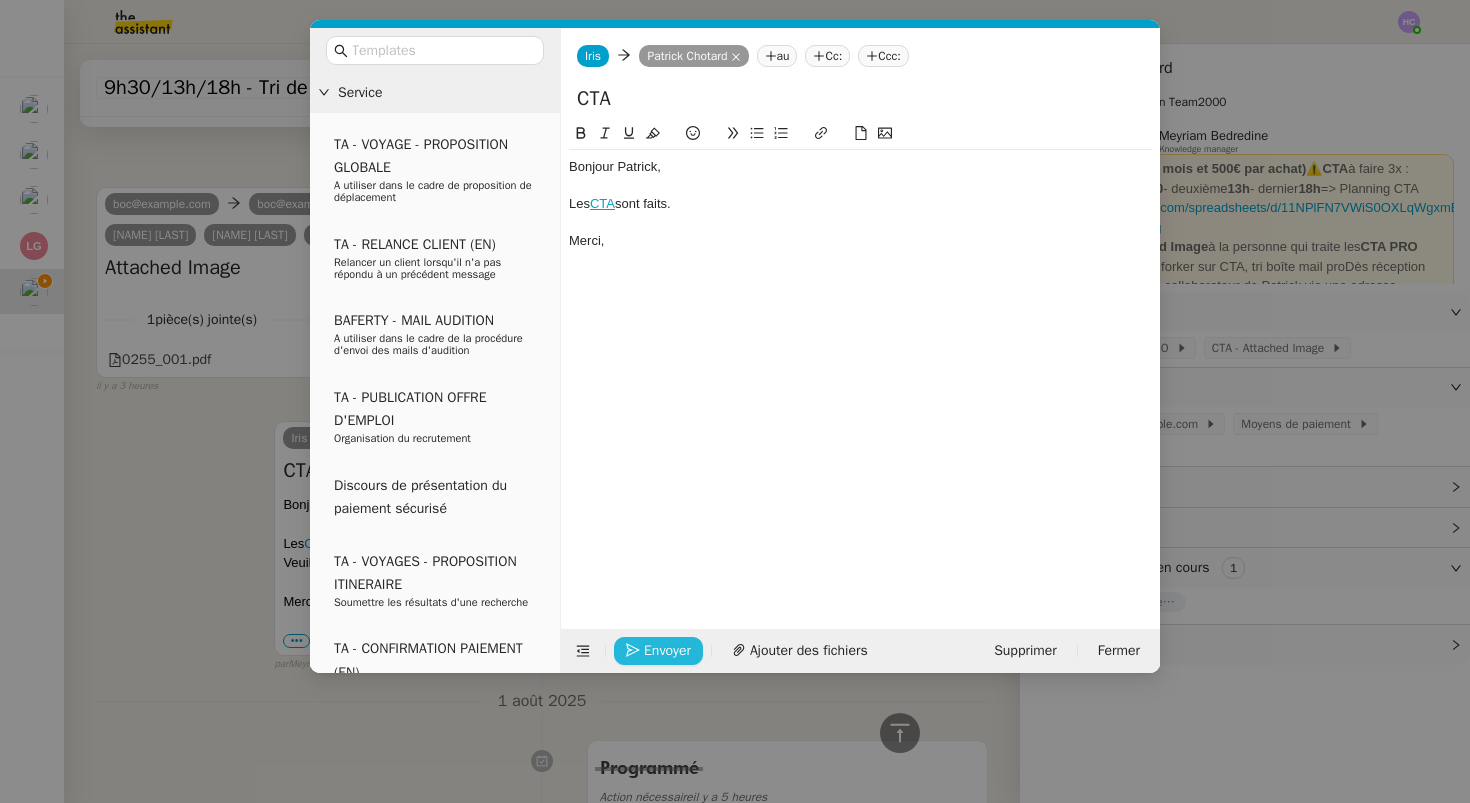 click on "Envoyer" 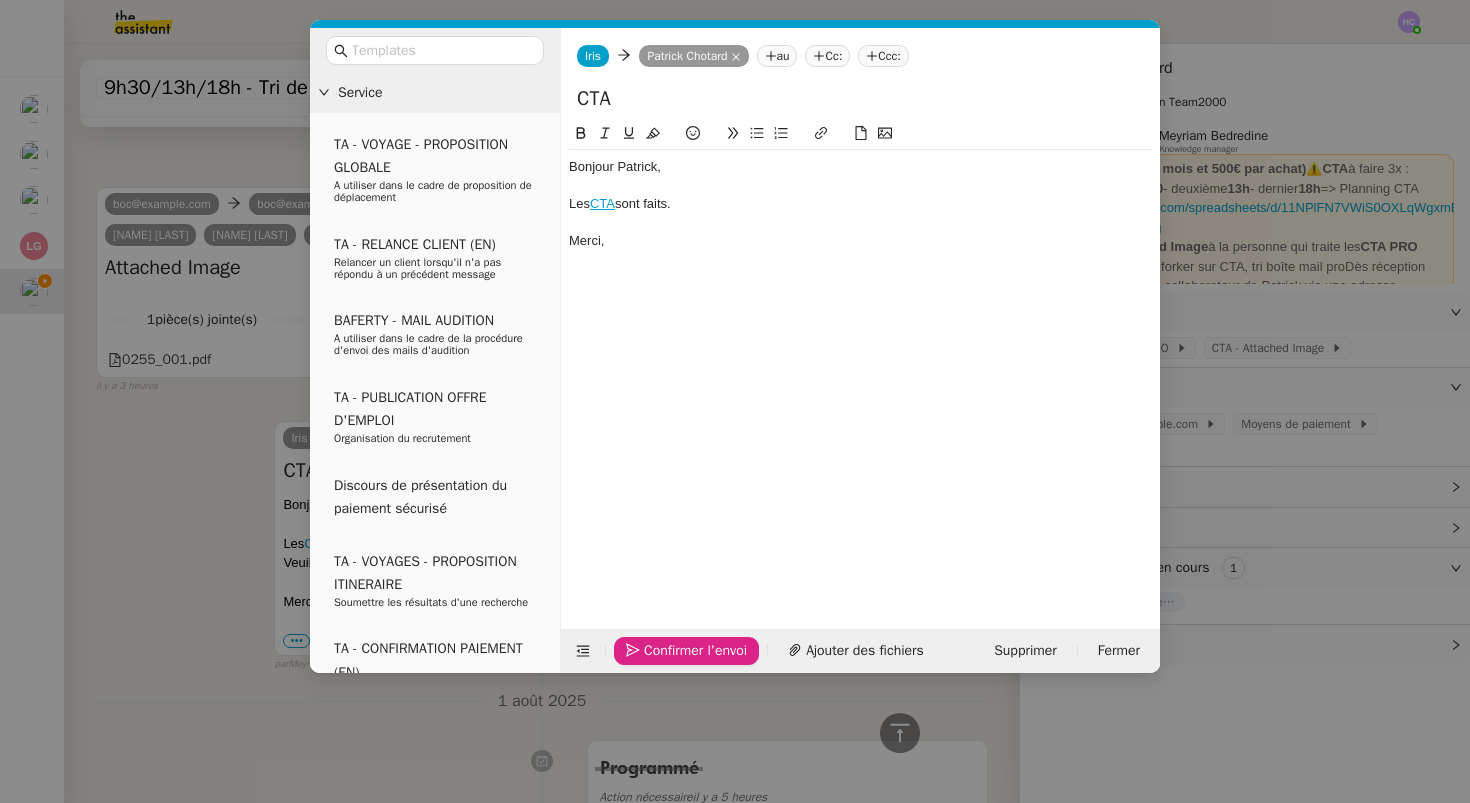 click on "Confirmer l'envoi" 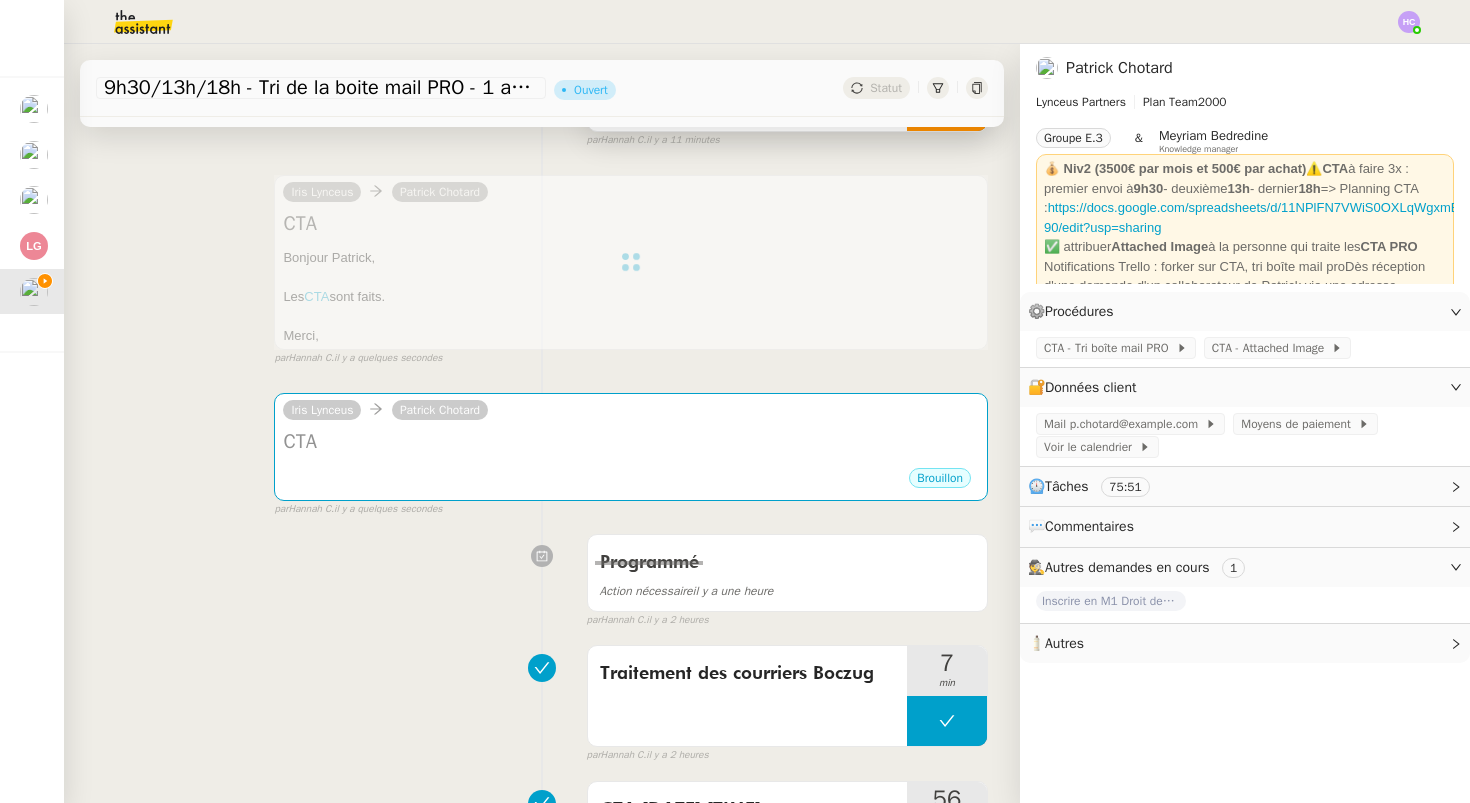 scroll, scrollTop: 257, scrollLeft: 0, axis: vertical 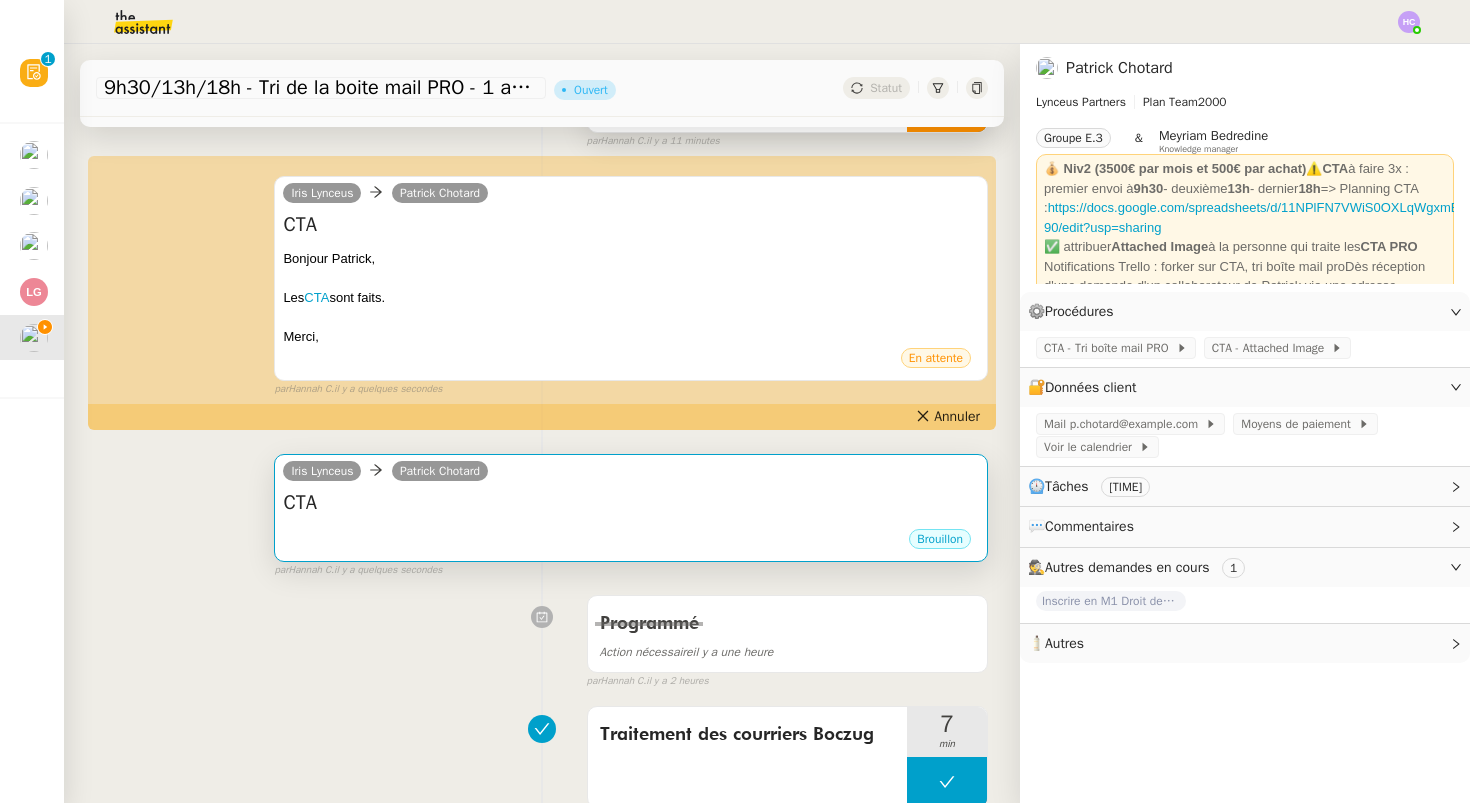 click on "CTA" at bounding box center [631, 503] 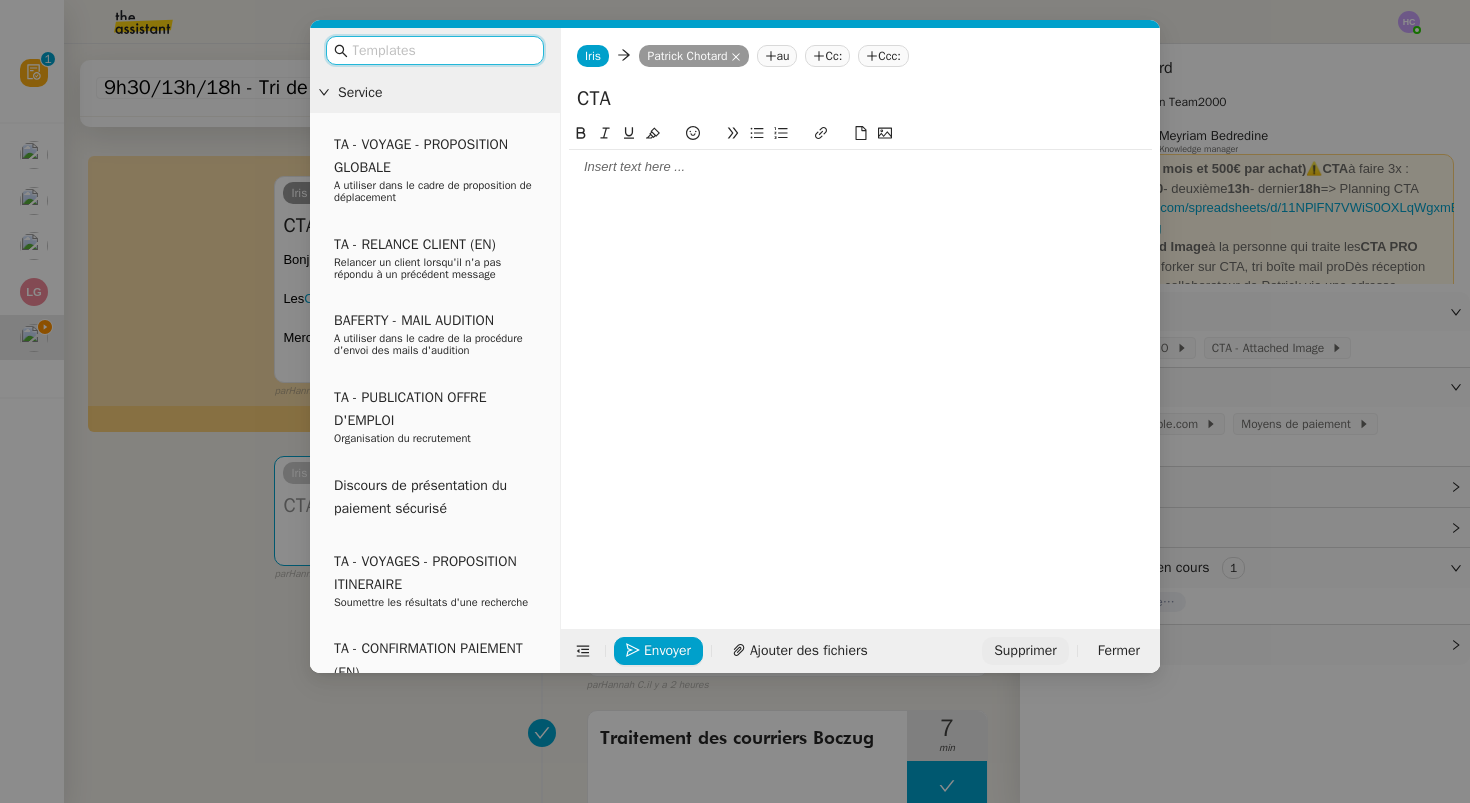 click on "Supprimer" 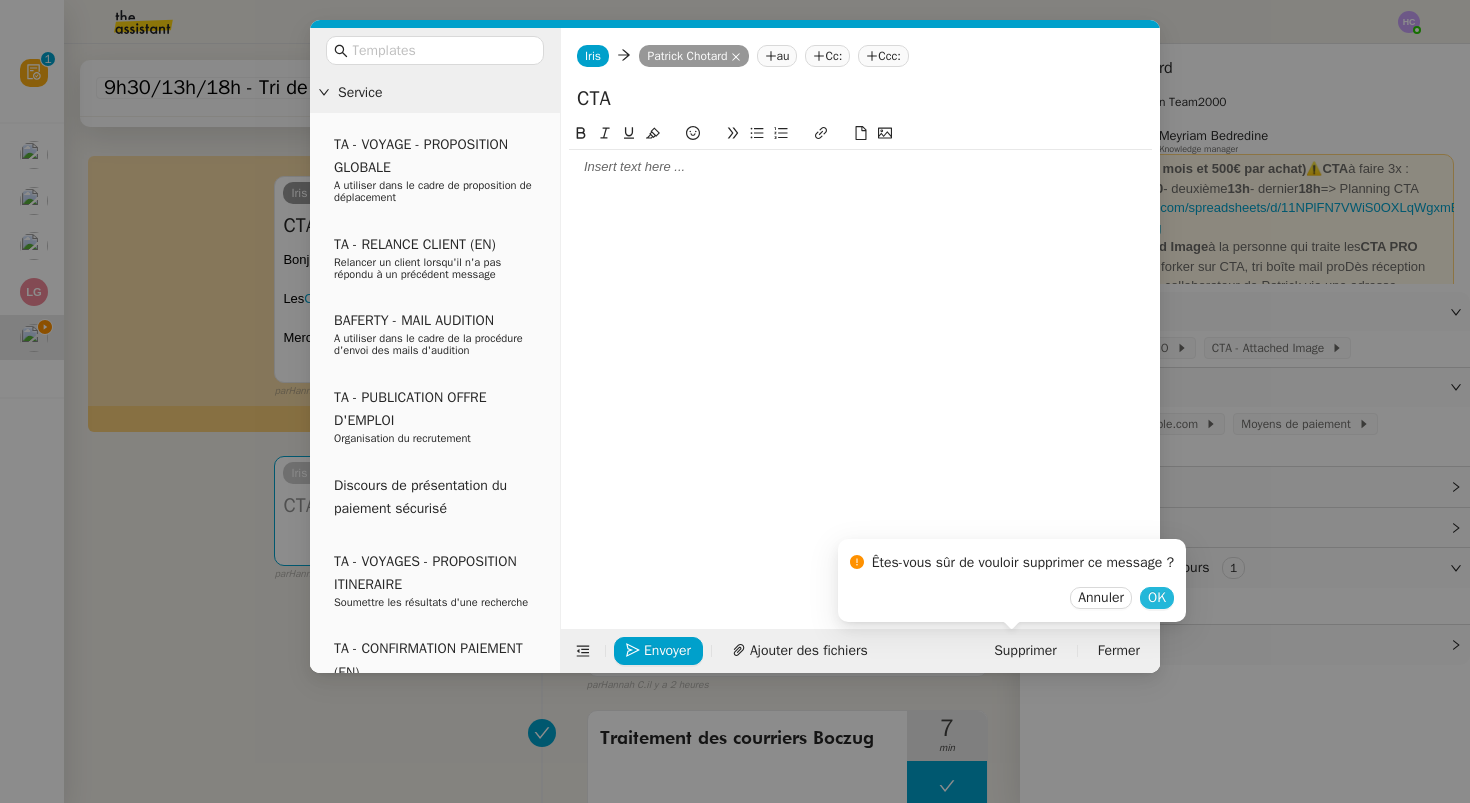 click on "OK" at bounding box center (1157, 598) 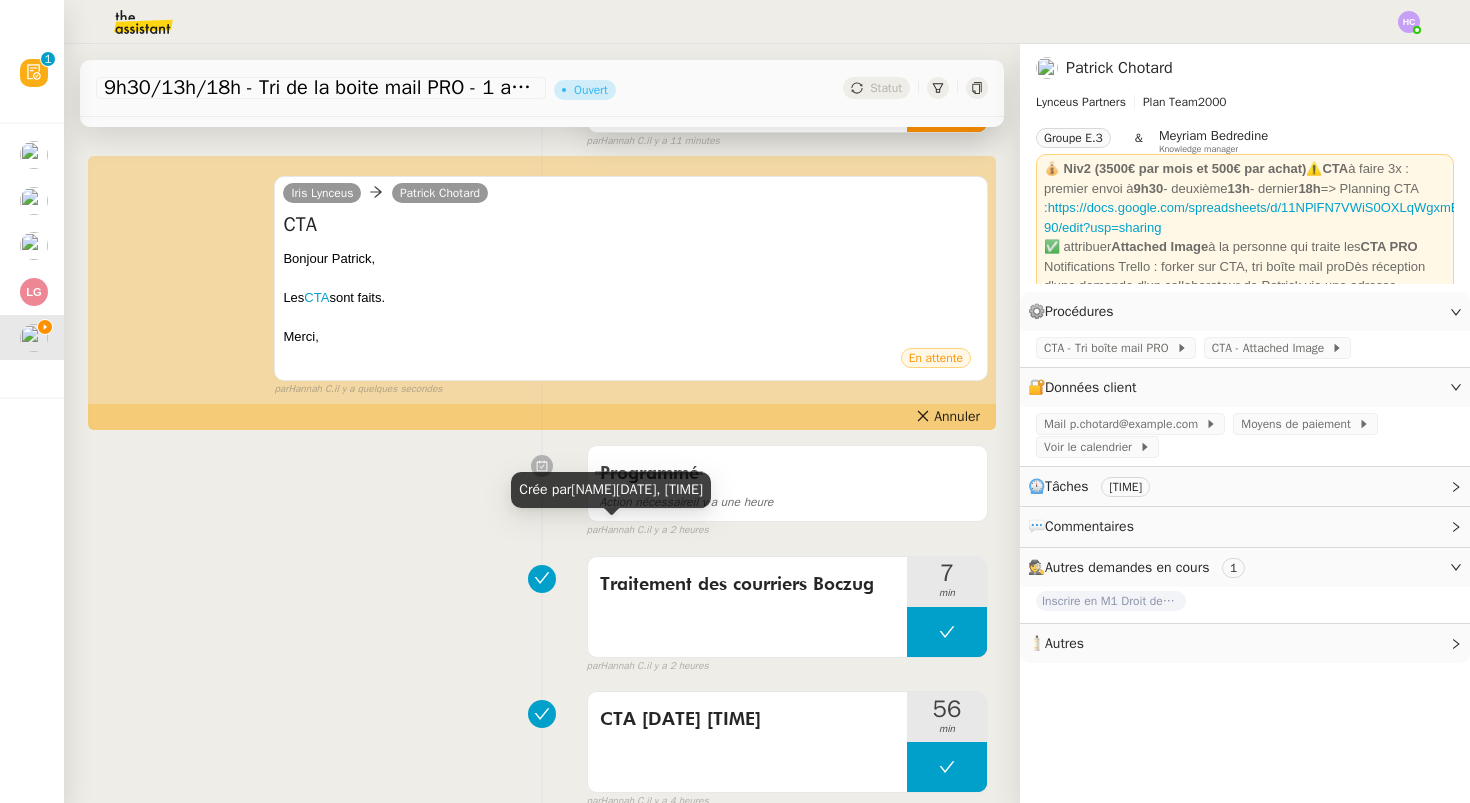 scroll, scrollTop: 0, scrollLeft: 0, axis: both 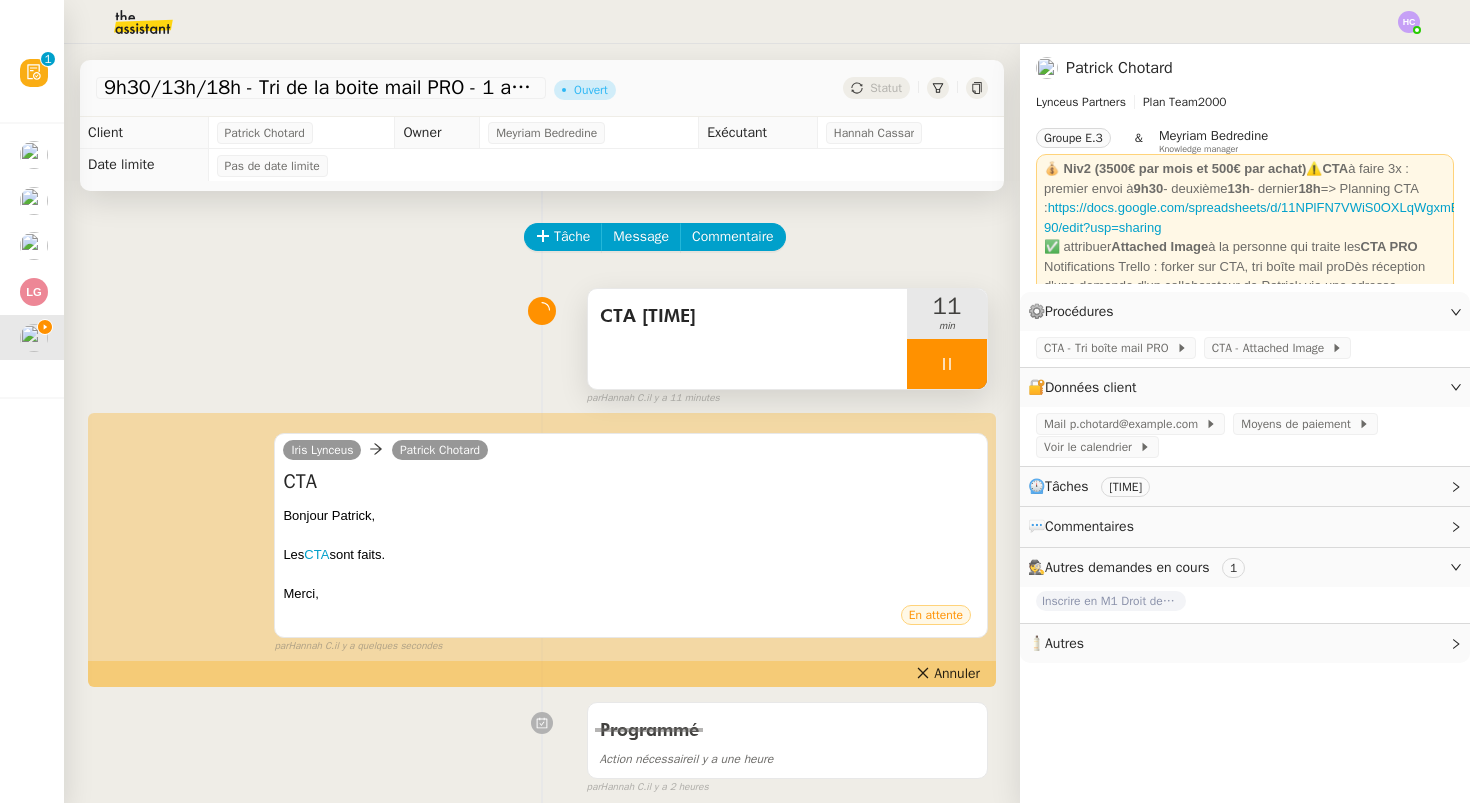 click on "CTA [TIME]" at bounding box center [747, 317] 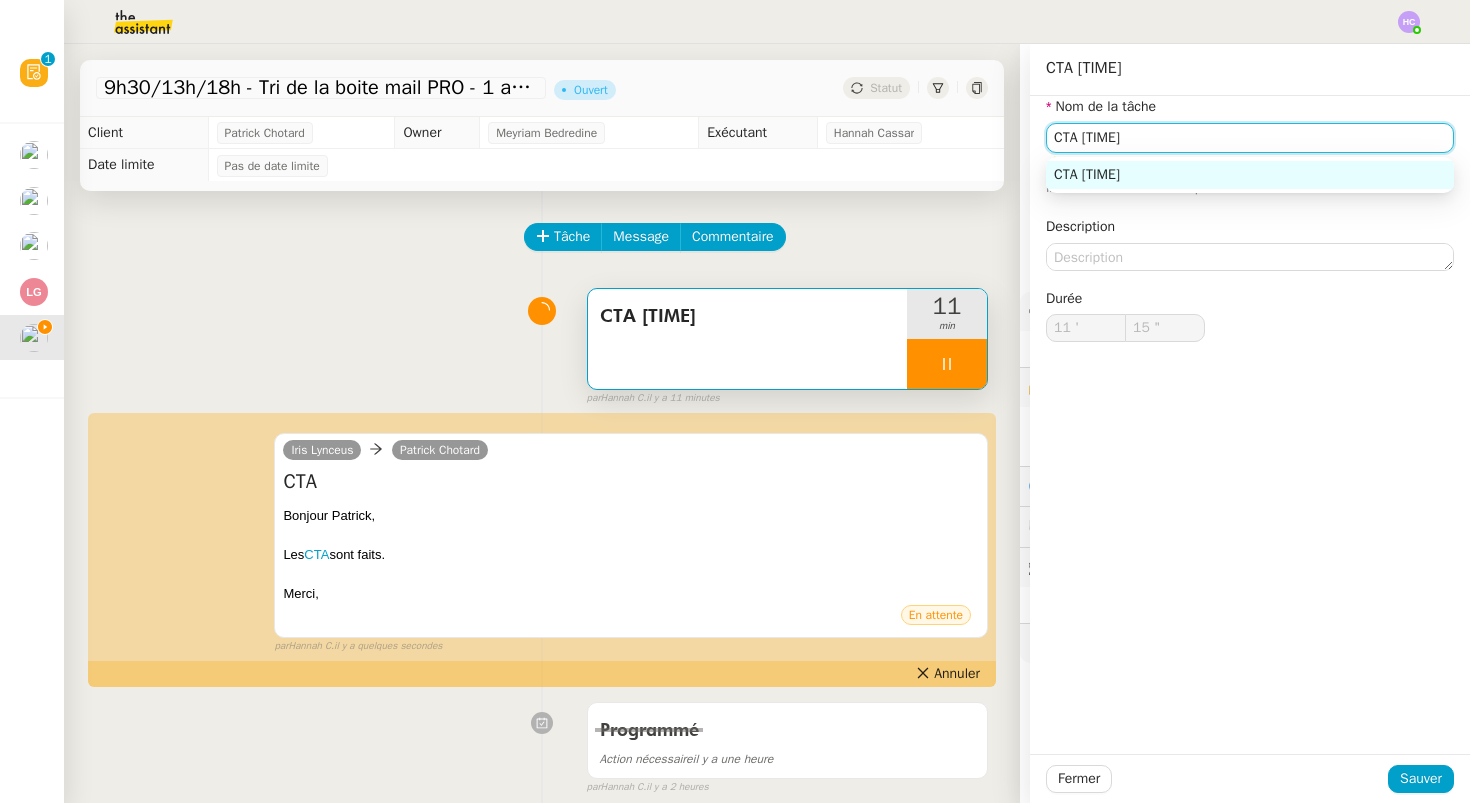 click on "CTA [TIME]" 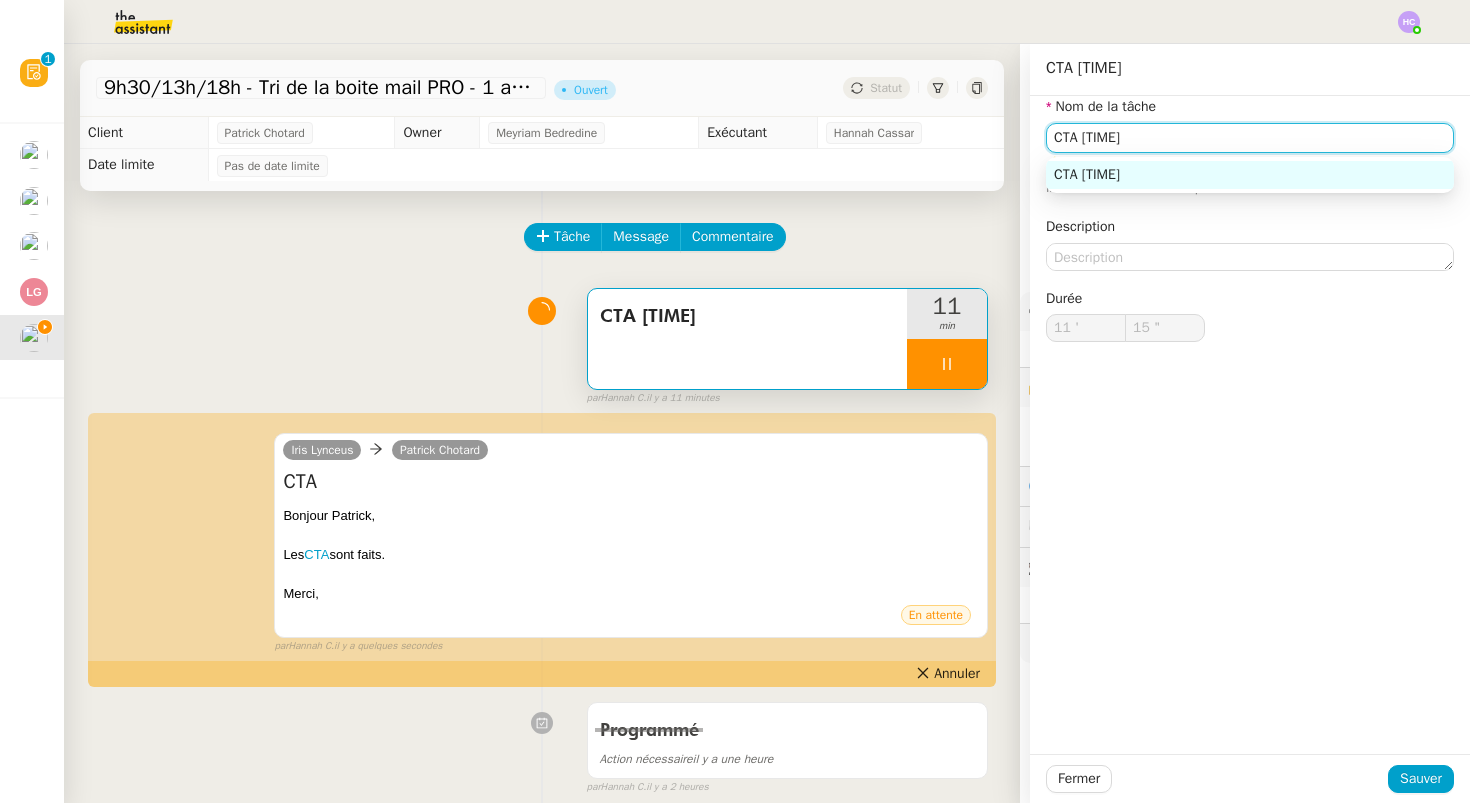 type on "16 "" 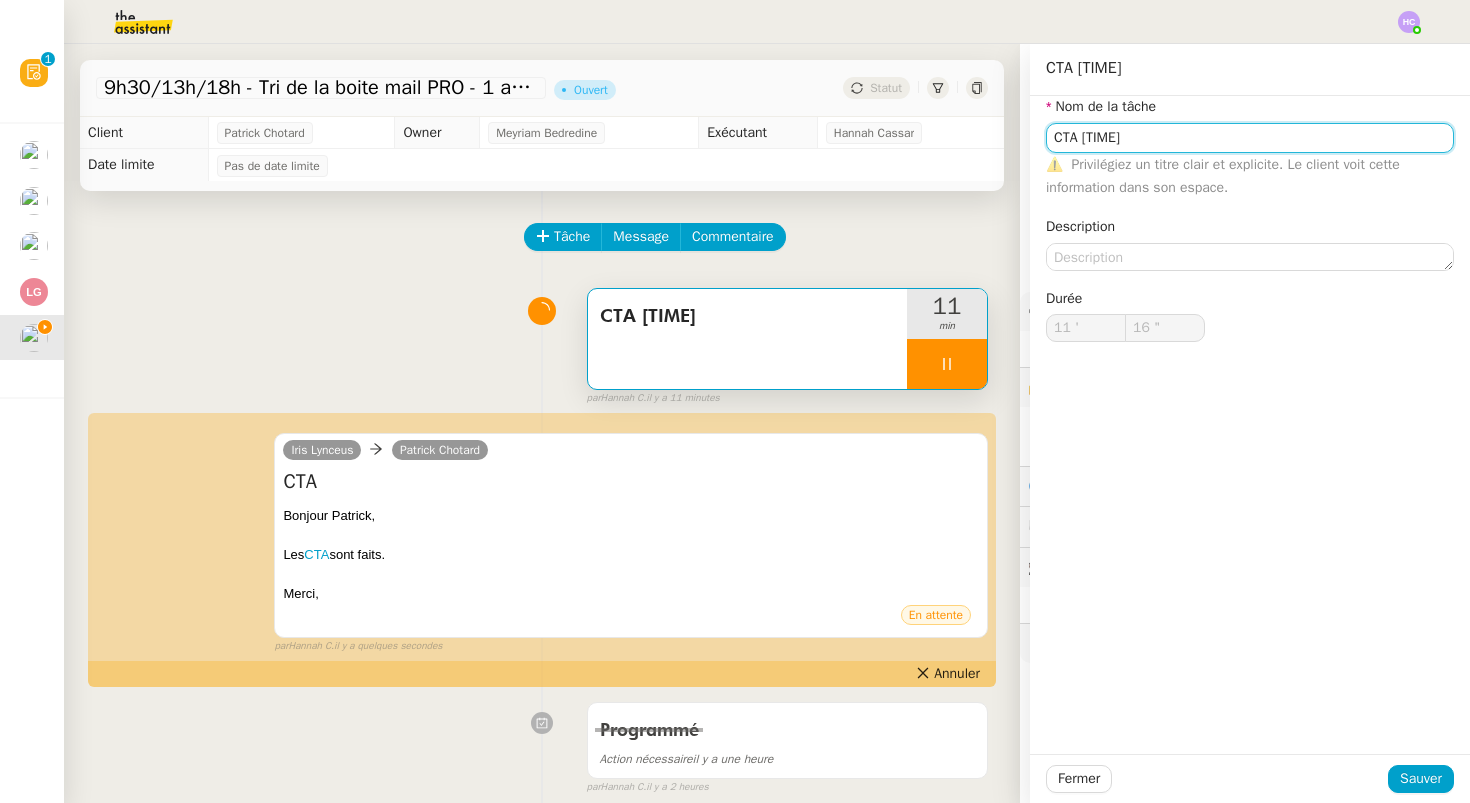 type on "CTA [TIME]" 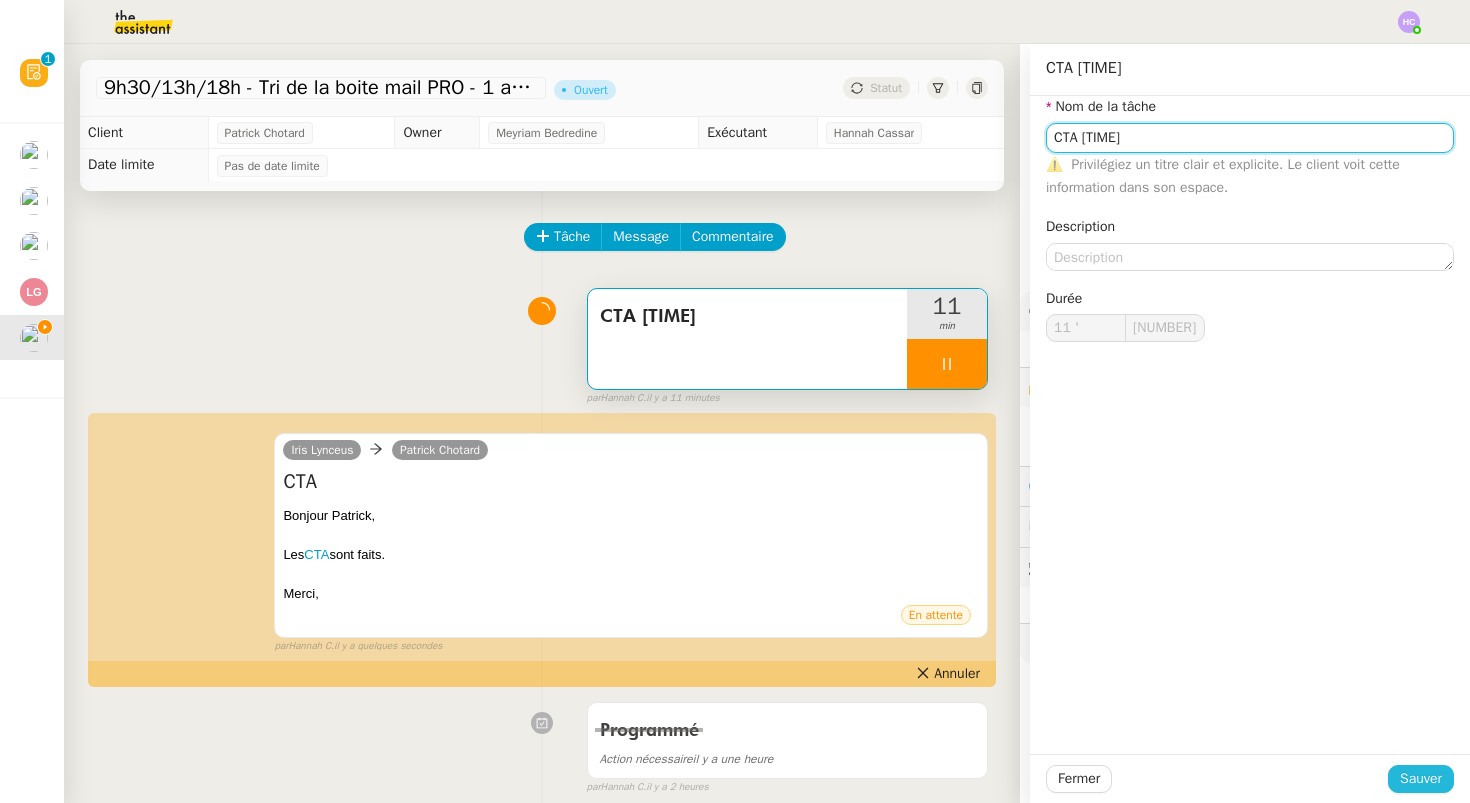 type on "CTA [TIME]" 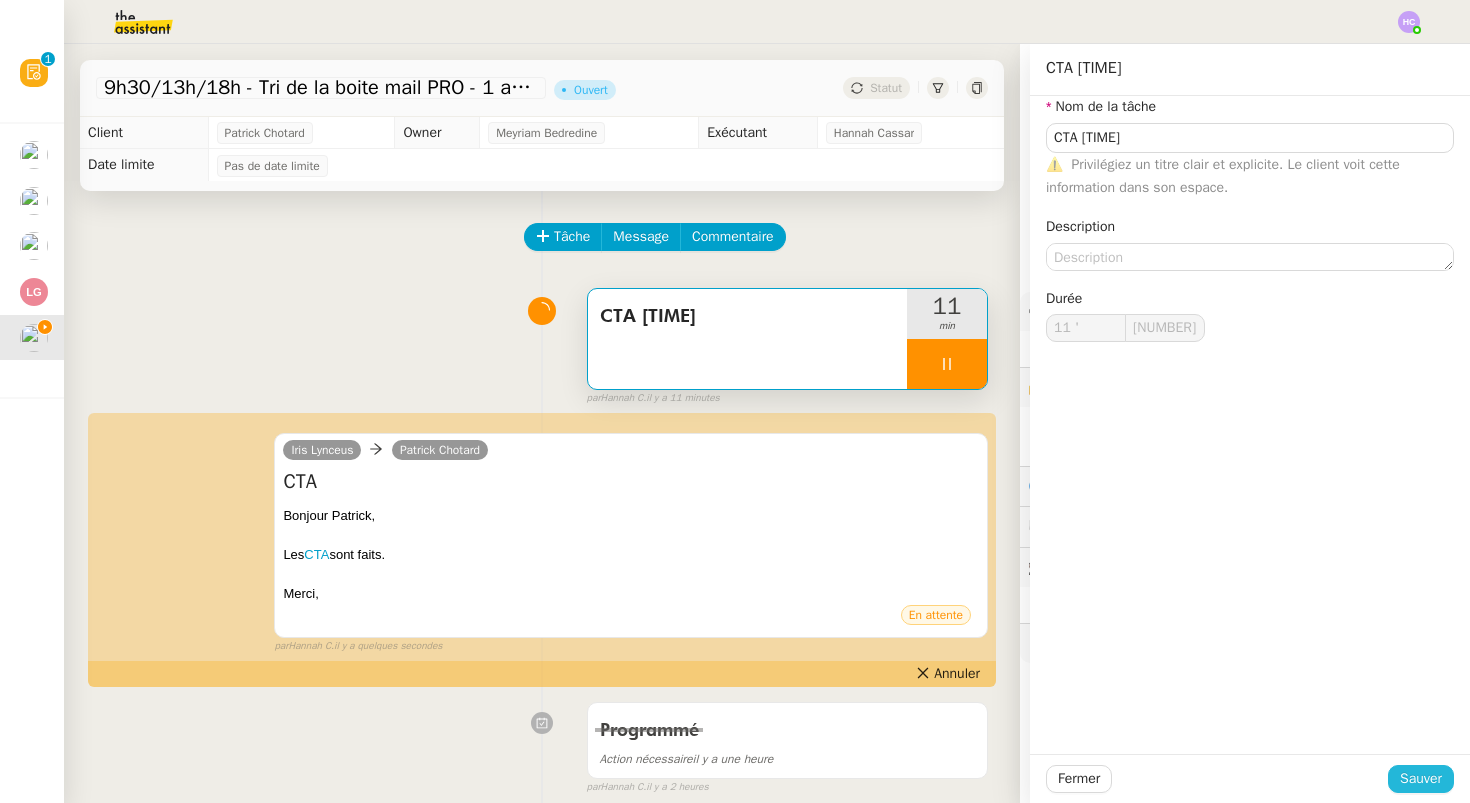 click on "Sauver" 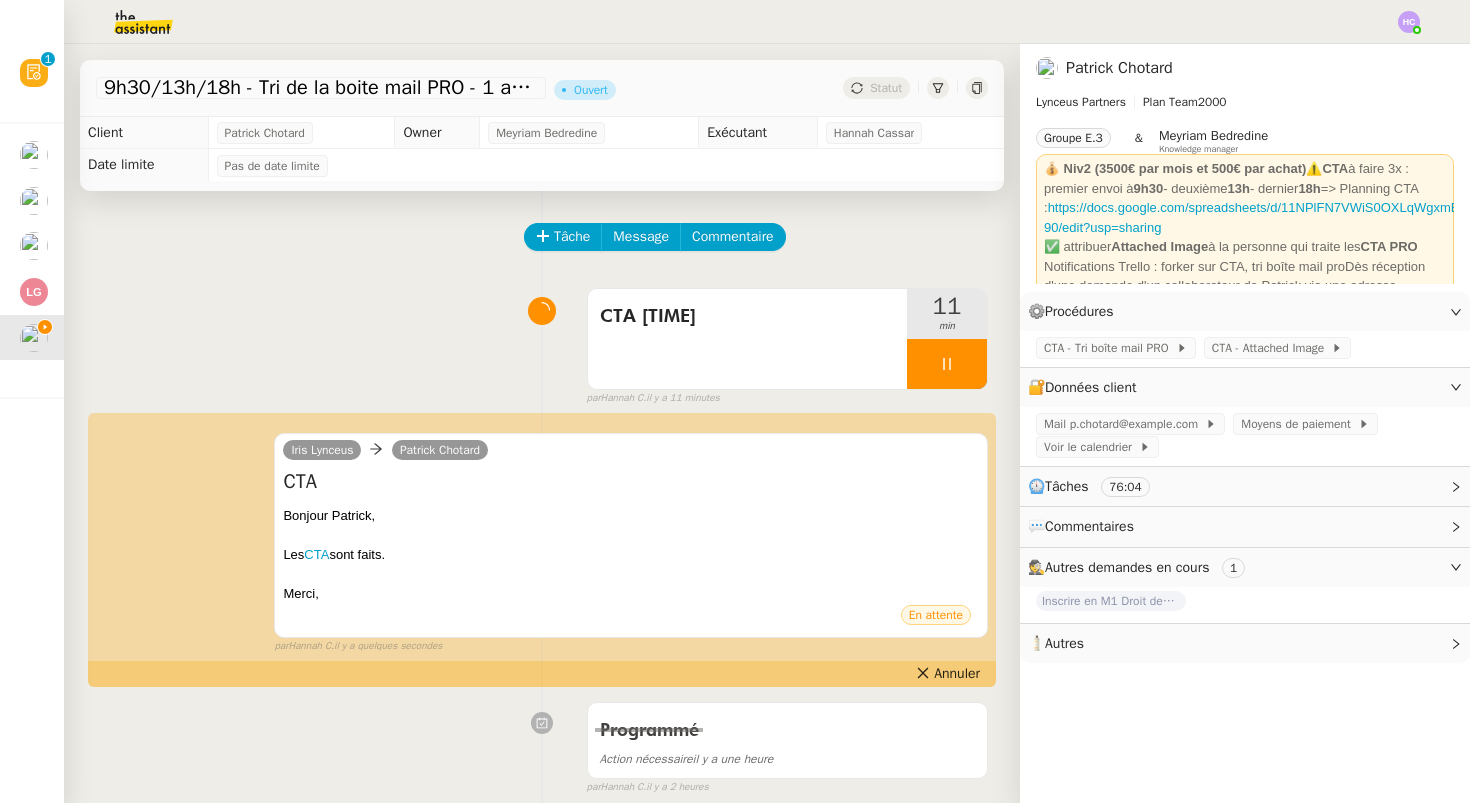 click 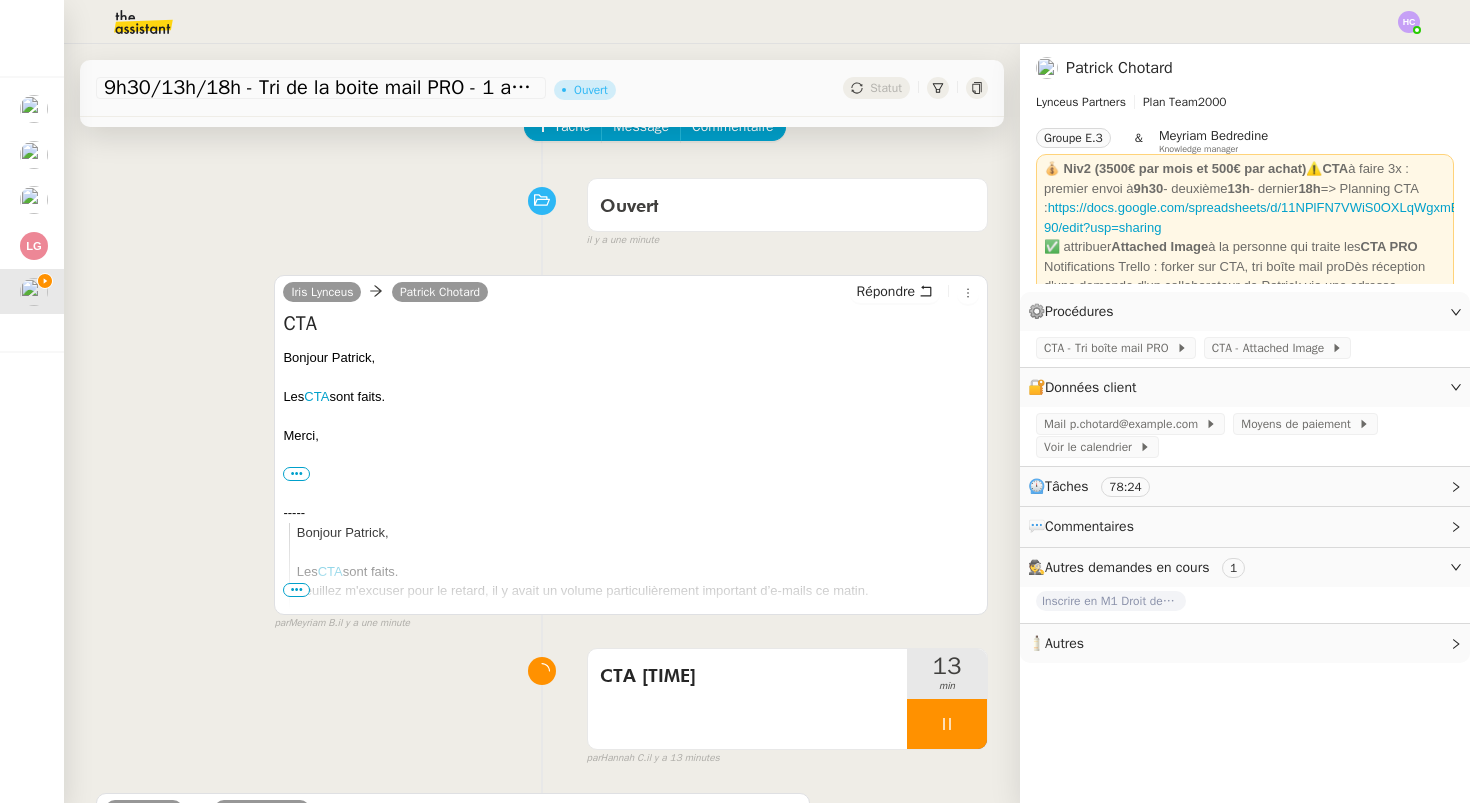 scroll, scrollTop: 151, scrollLeft: 0, axis: vertical 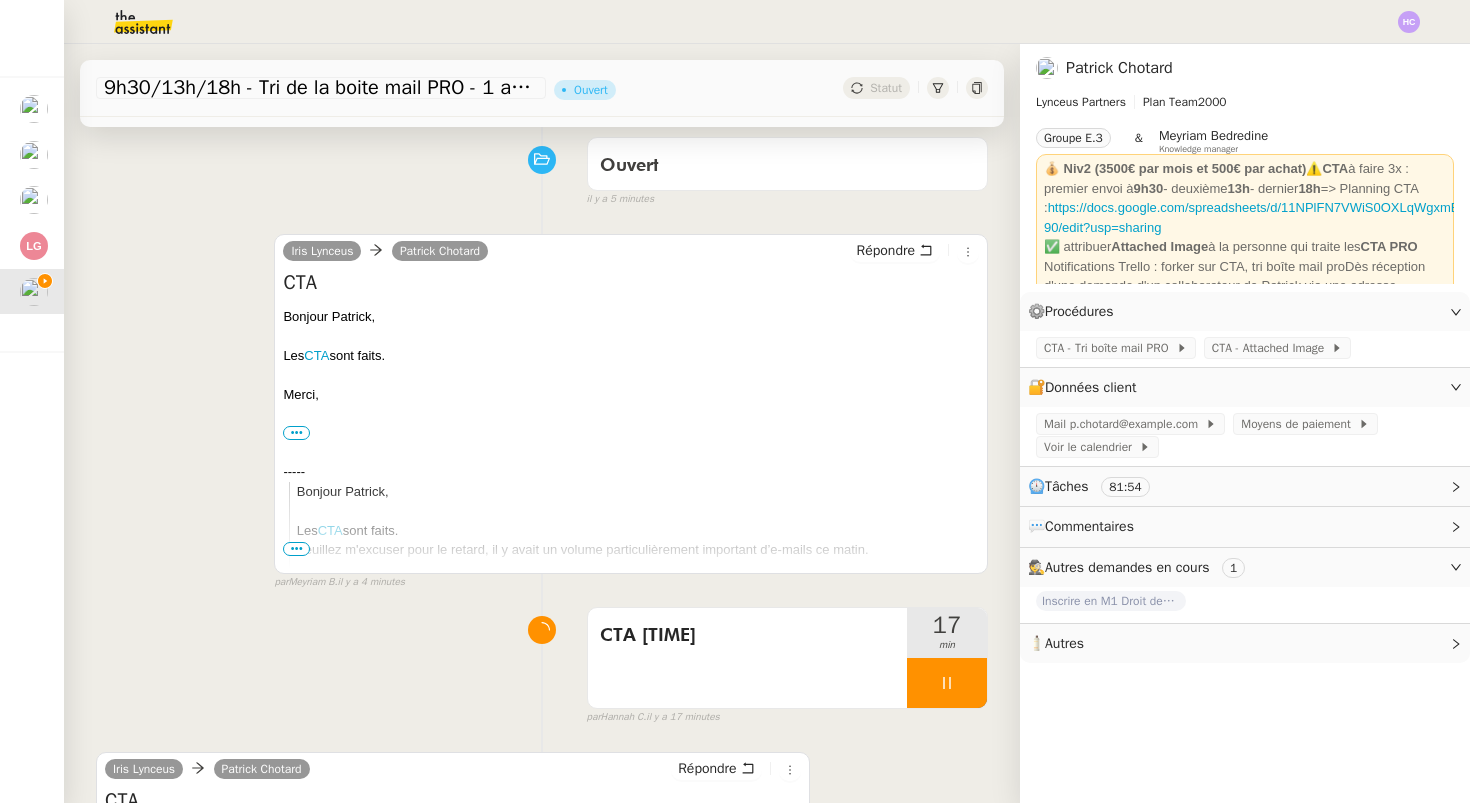 click at bounding box center [947, 683] 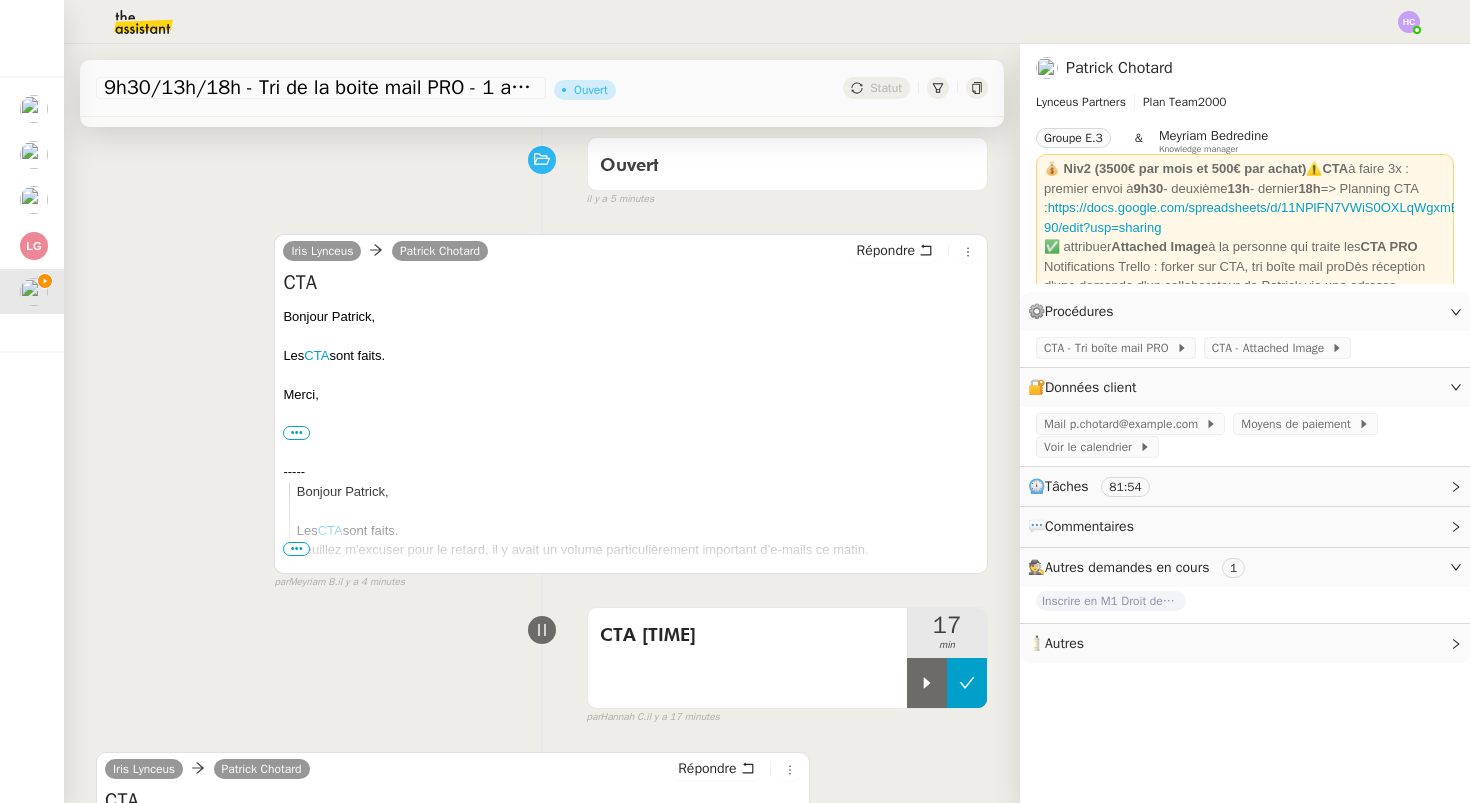 click 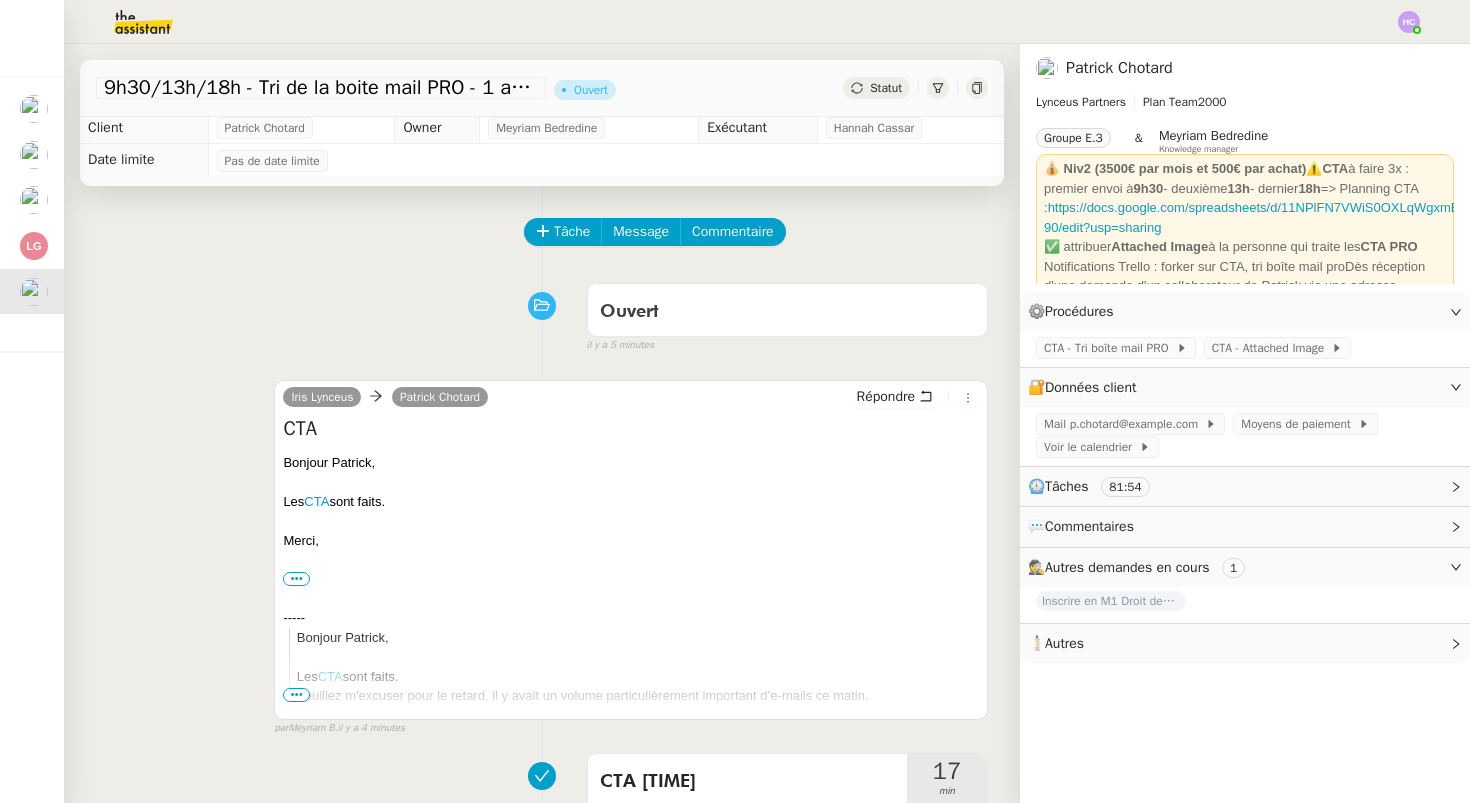 scroll, scrollTop: 0, scrollLeft: 0, axis: both 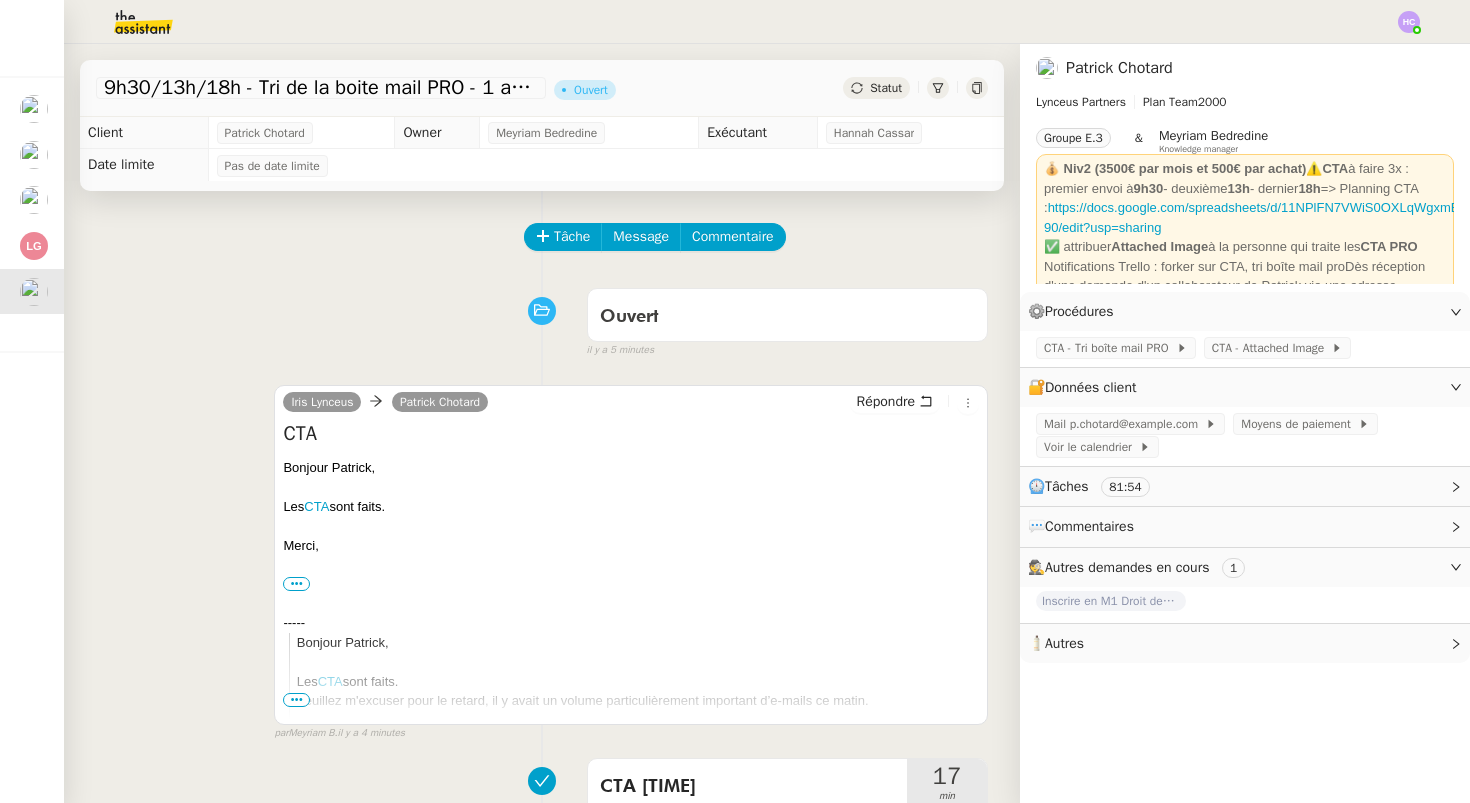 click on "Statut" 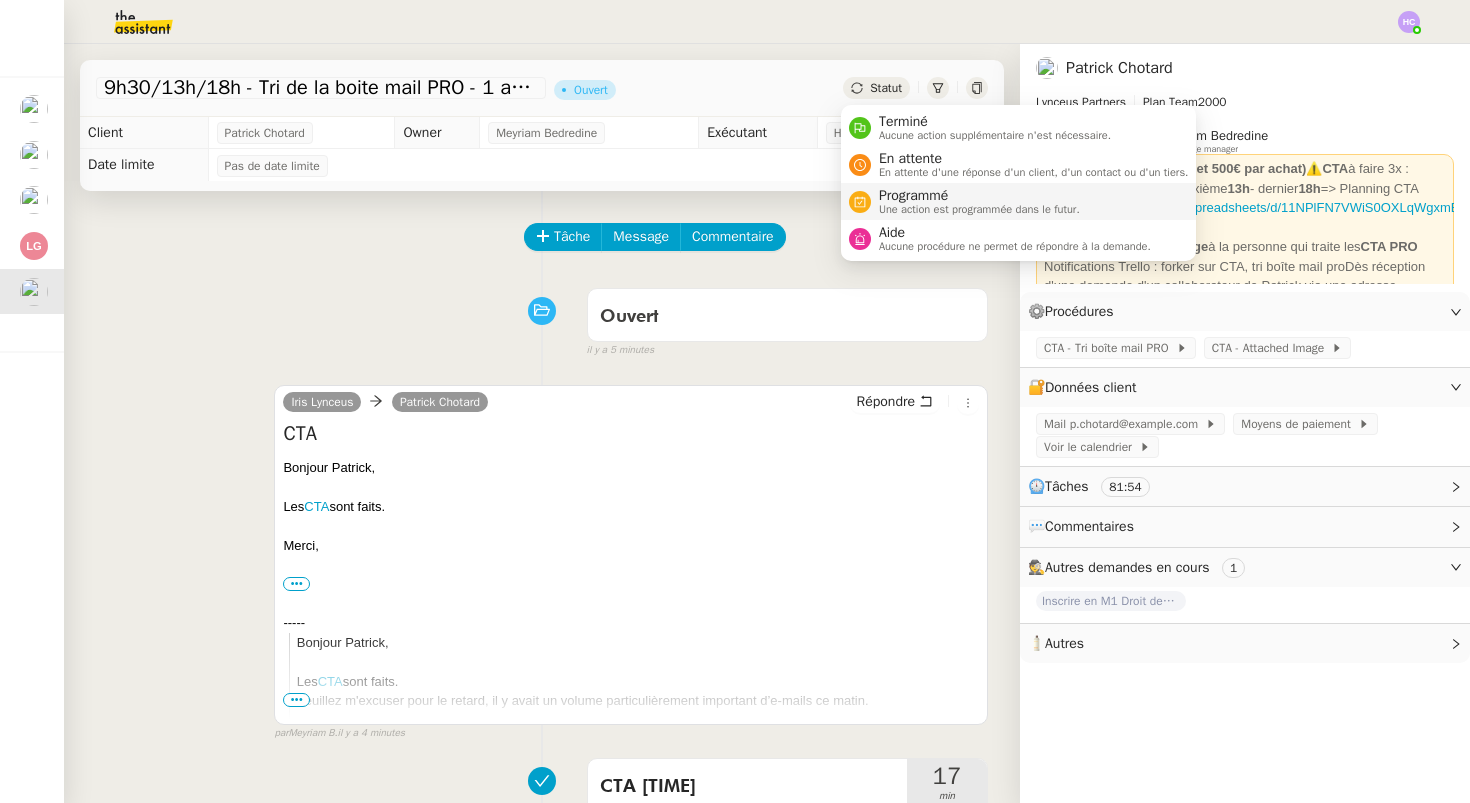 click on "Programmé" at bounding box center [979, 196] 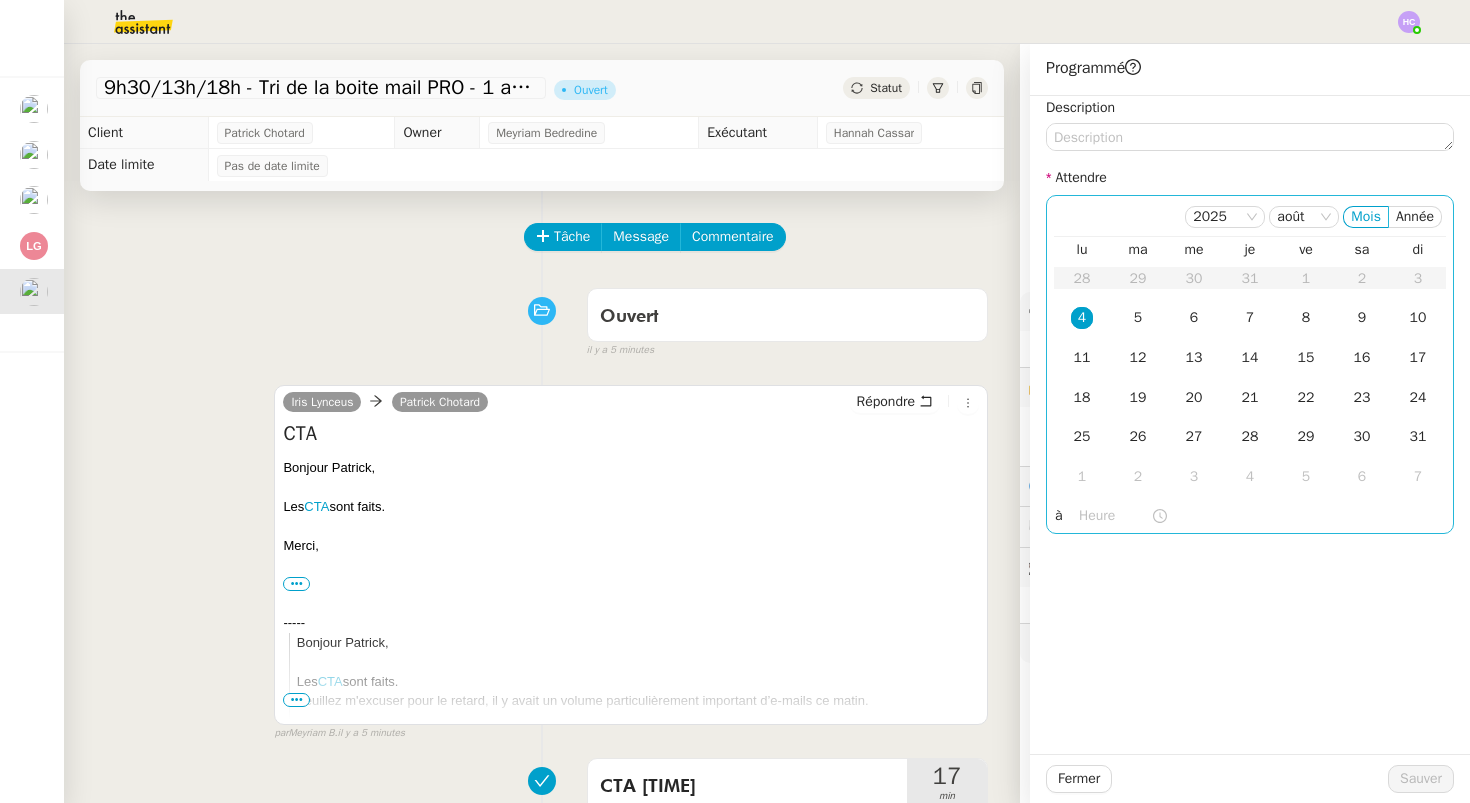 click on "4" 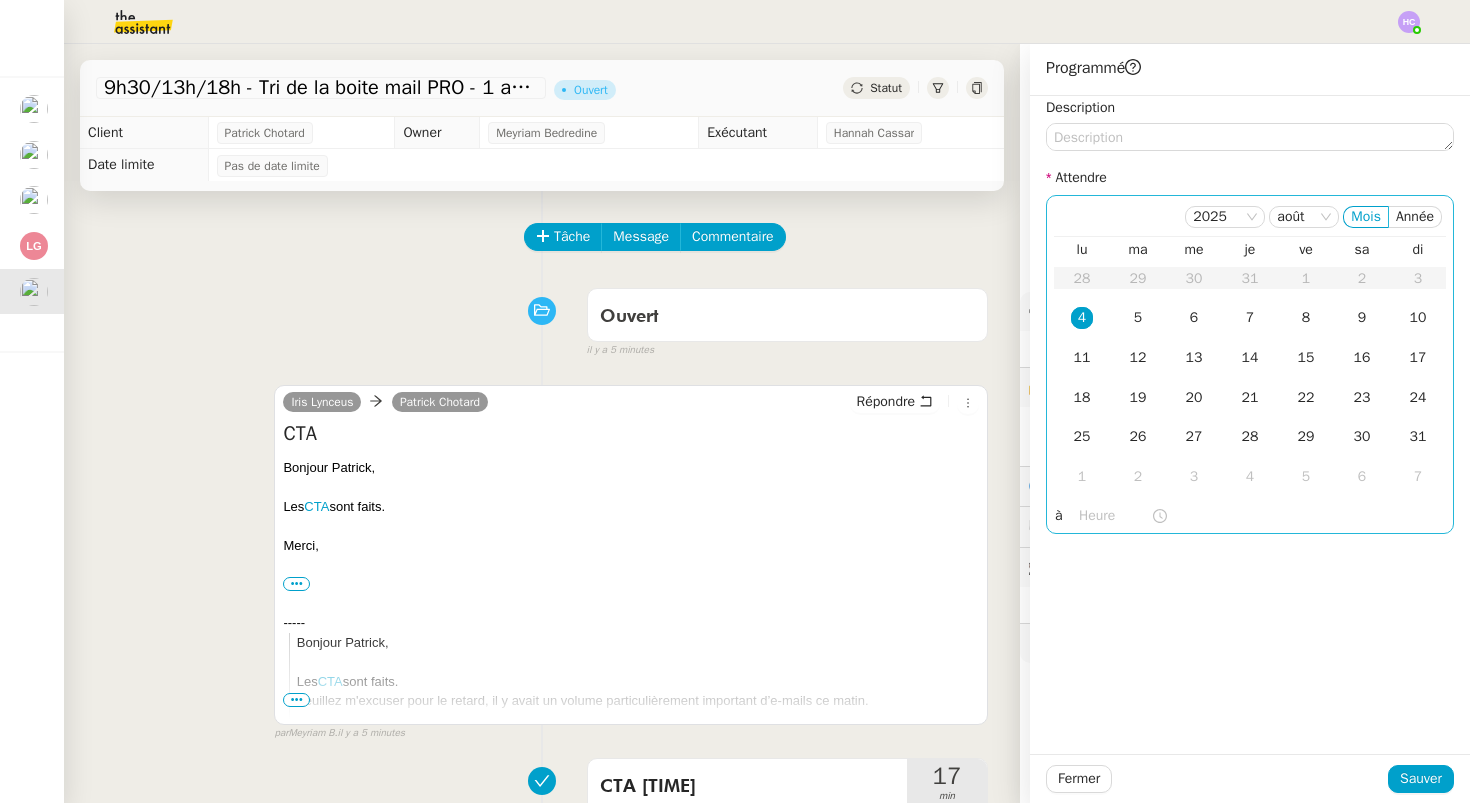 click 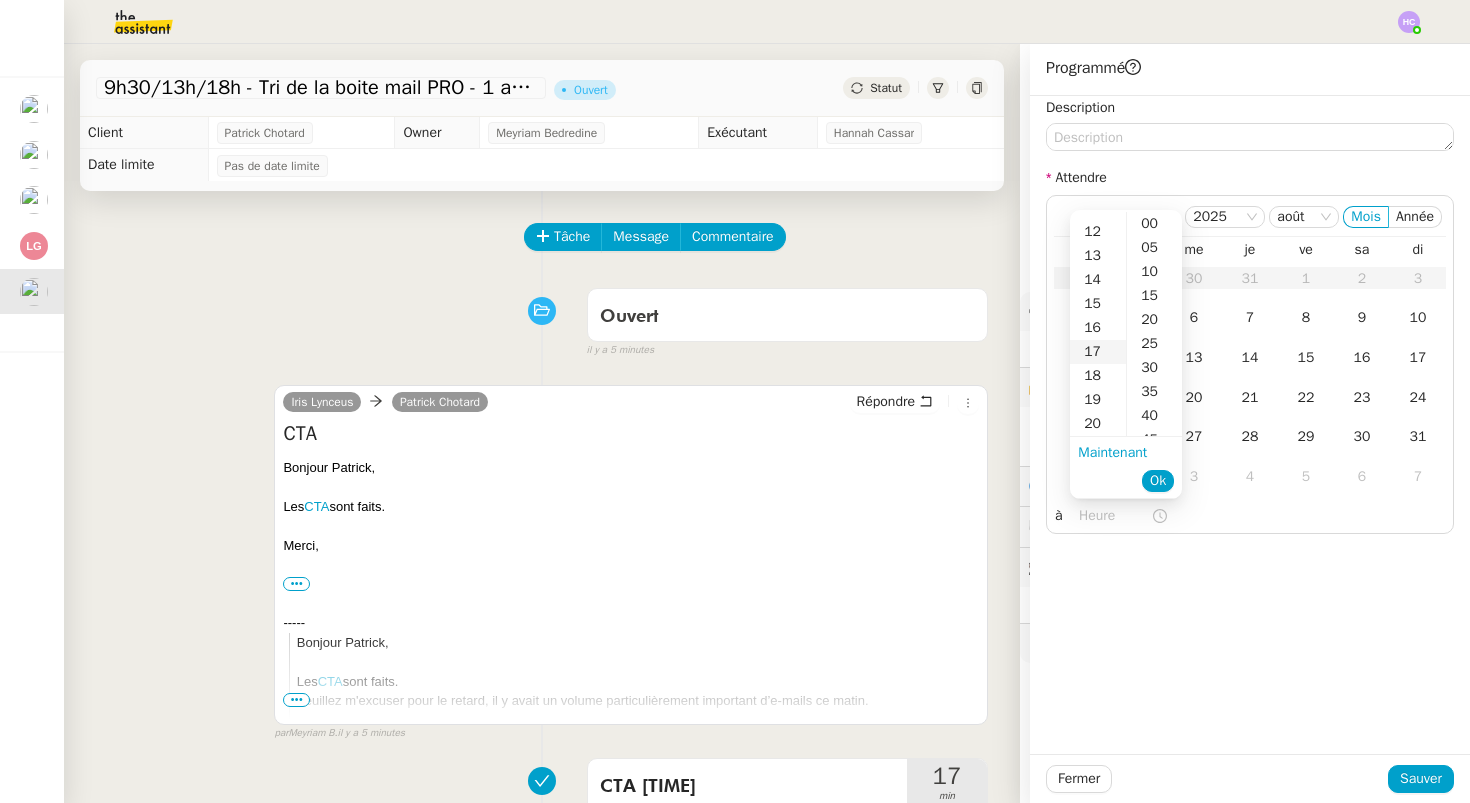 click on "17" at bounding box center (1098, 352) 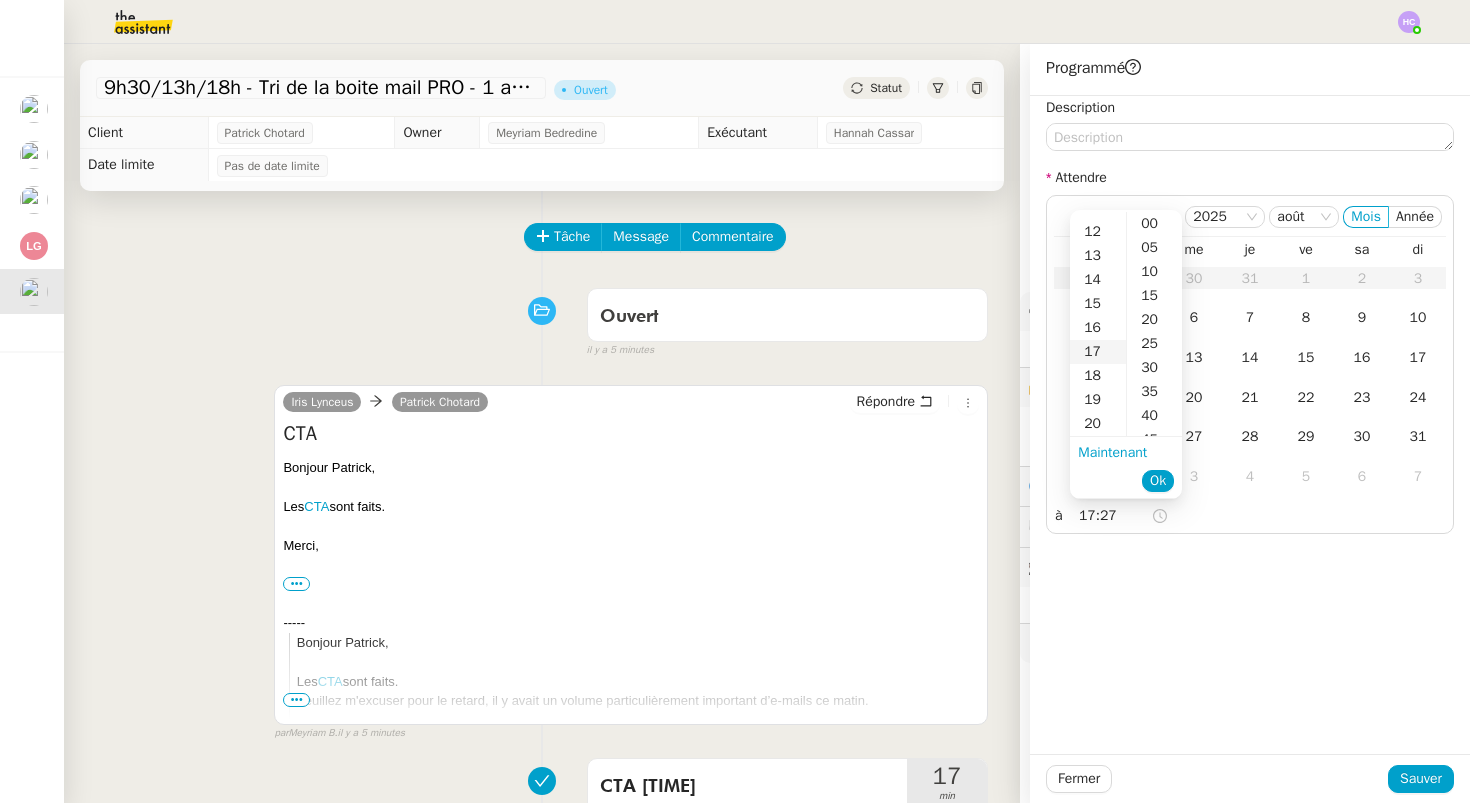 scroll, scrollTop: 408, scrollLeft: 0, axis: vertical 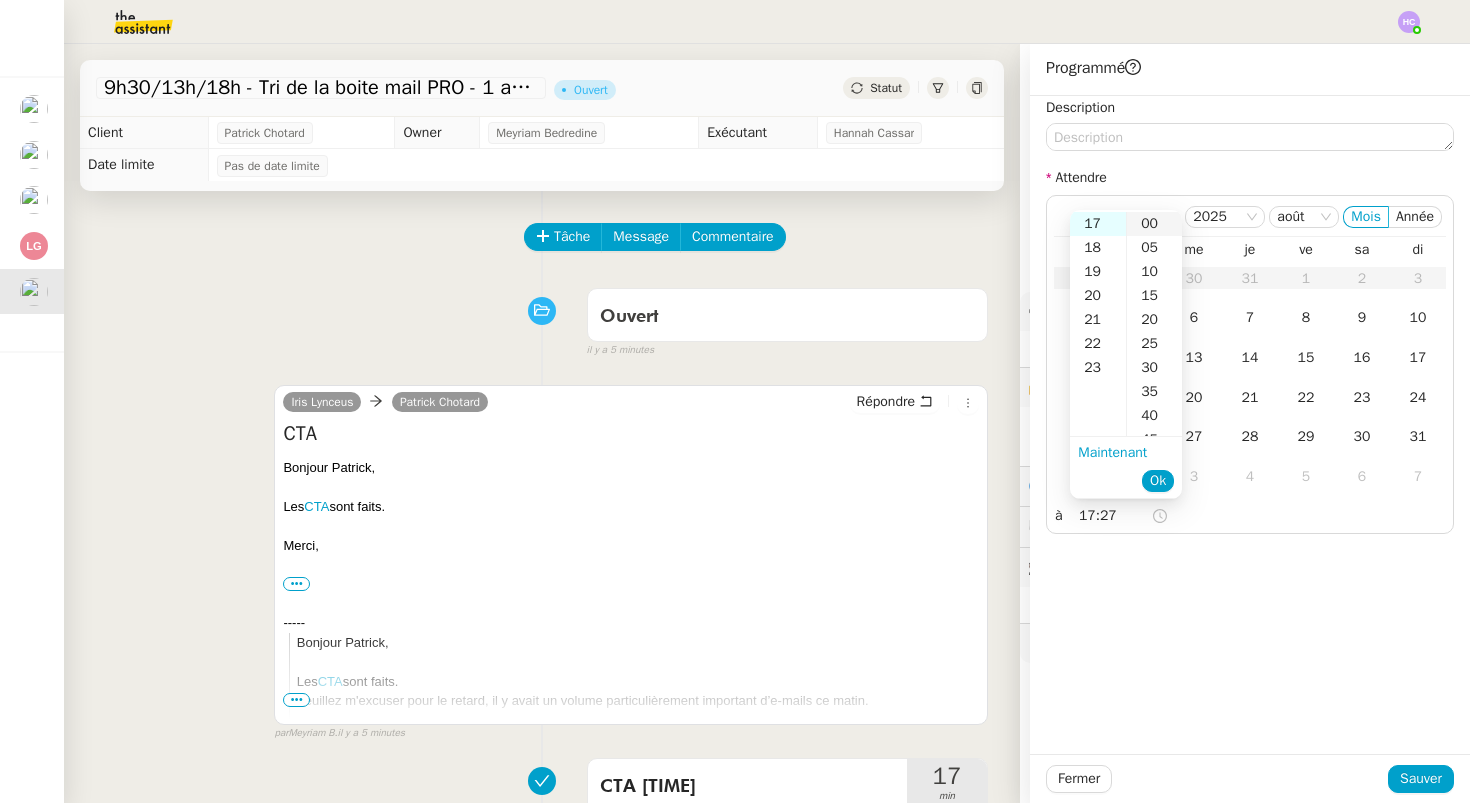 click on "00" at bounding box center (1154, 224) 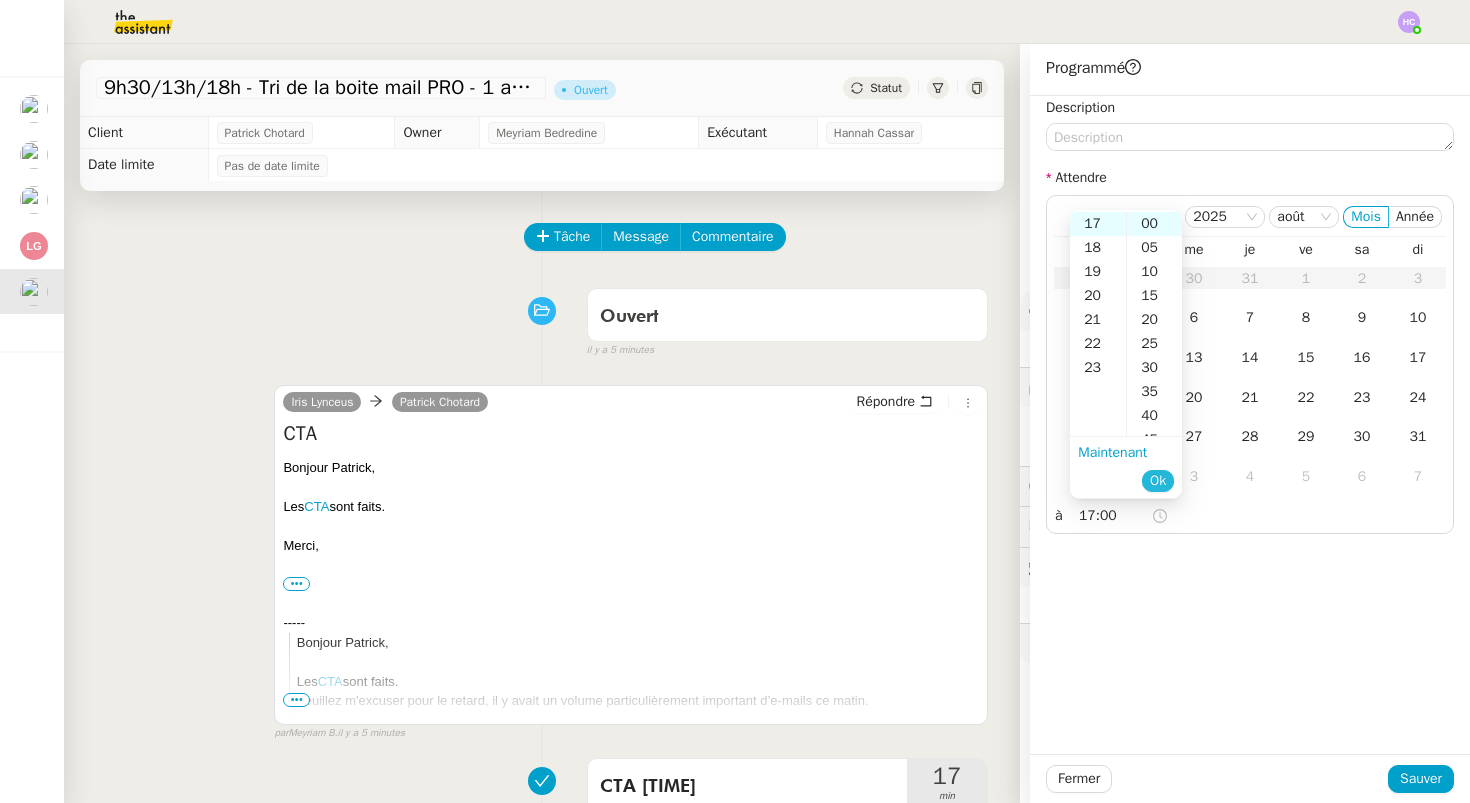 click on "Ok" at bounding box center (1158, 481) 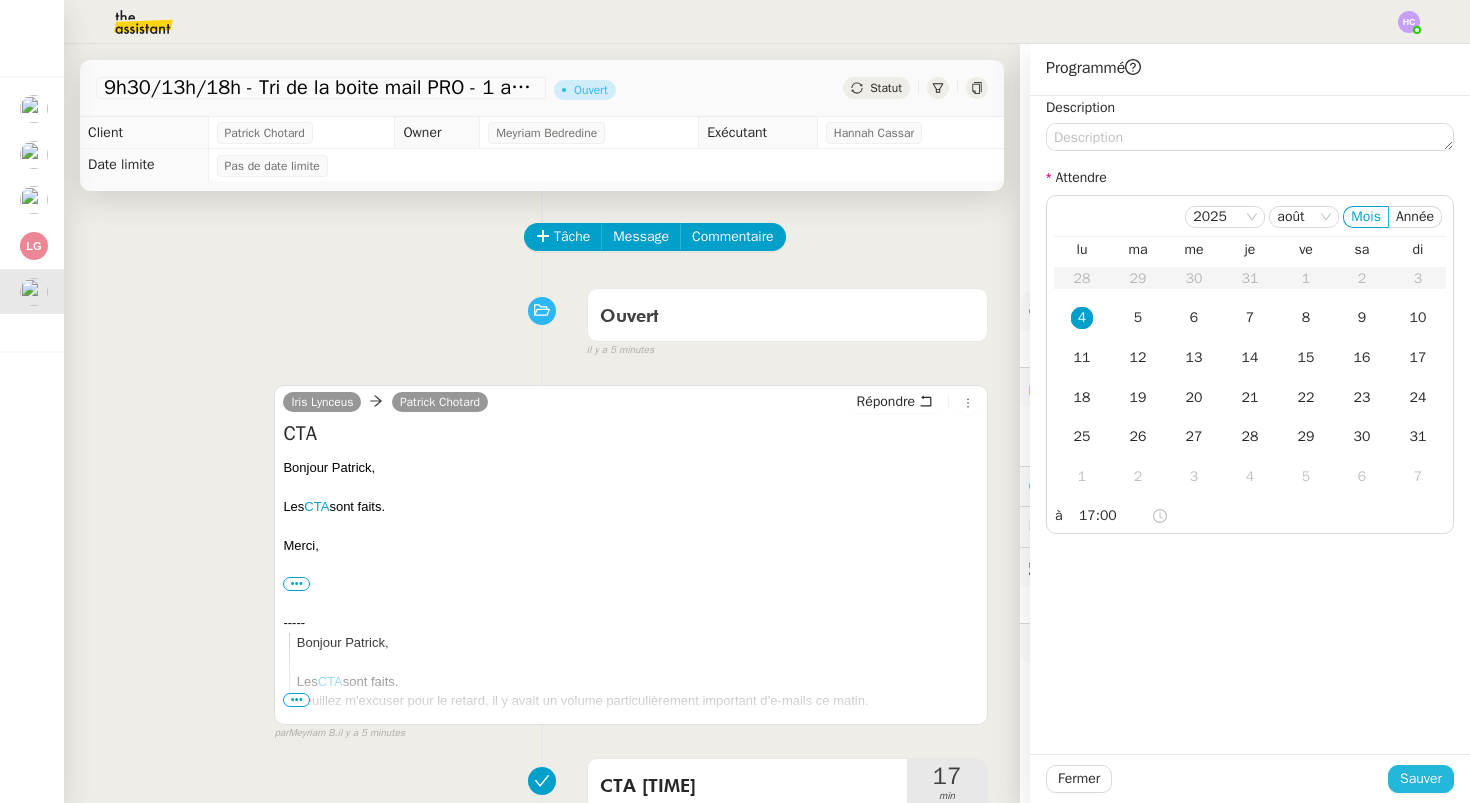 click on "Sauver" 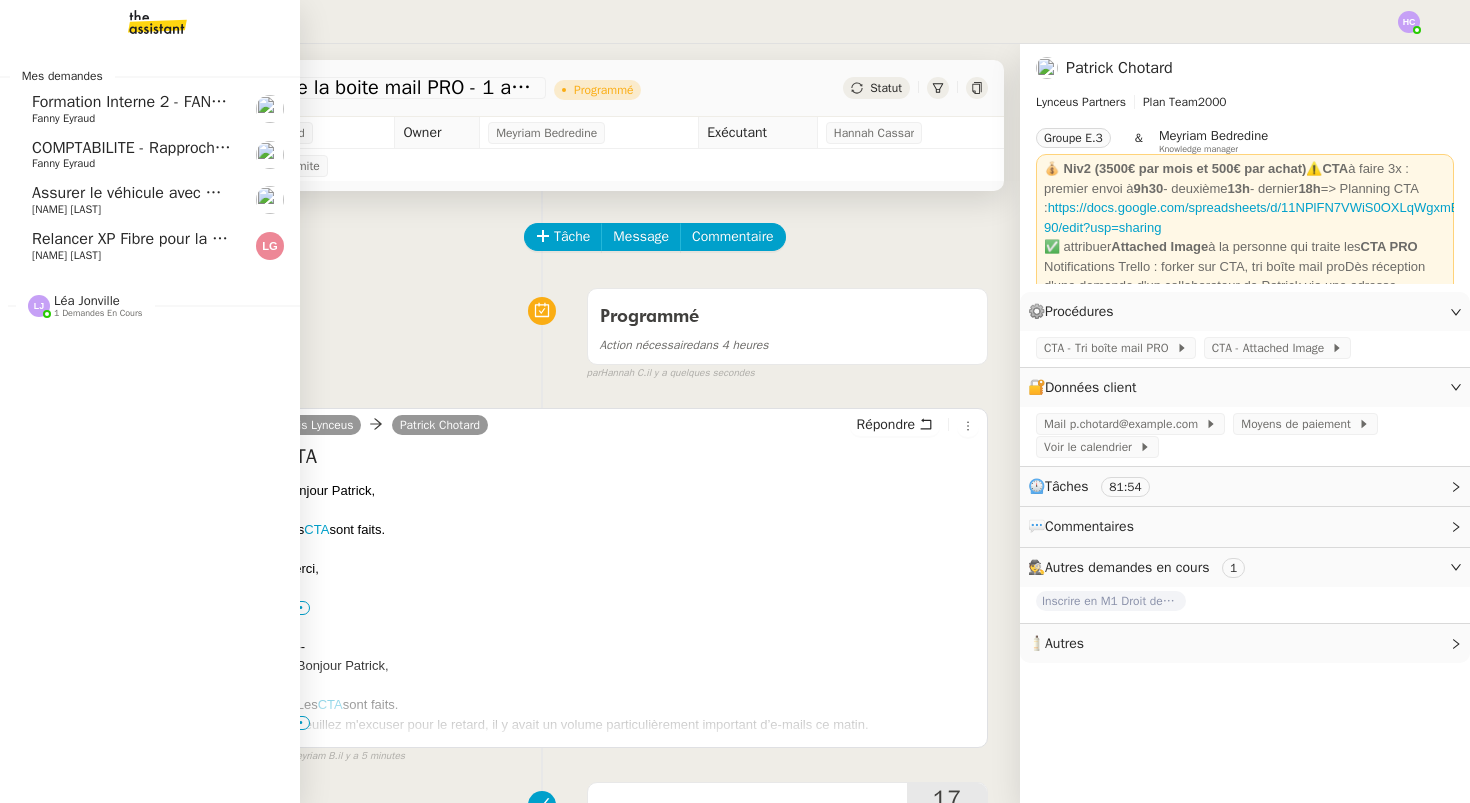 click on "Relancer XP Fibre pour la connexion" 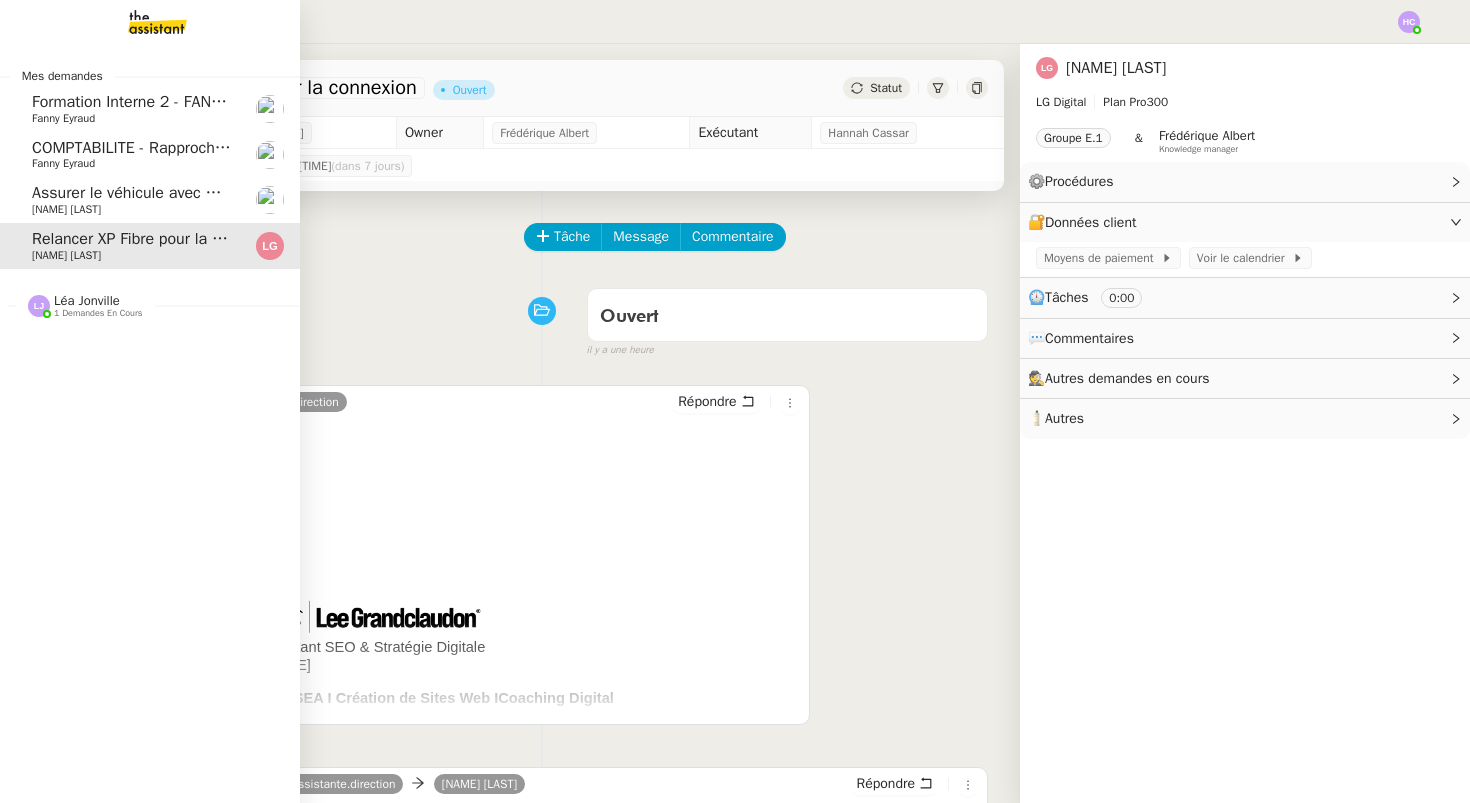 click on "COMPTABILITE - Rapprochement bancaire - [DATE]" 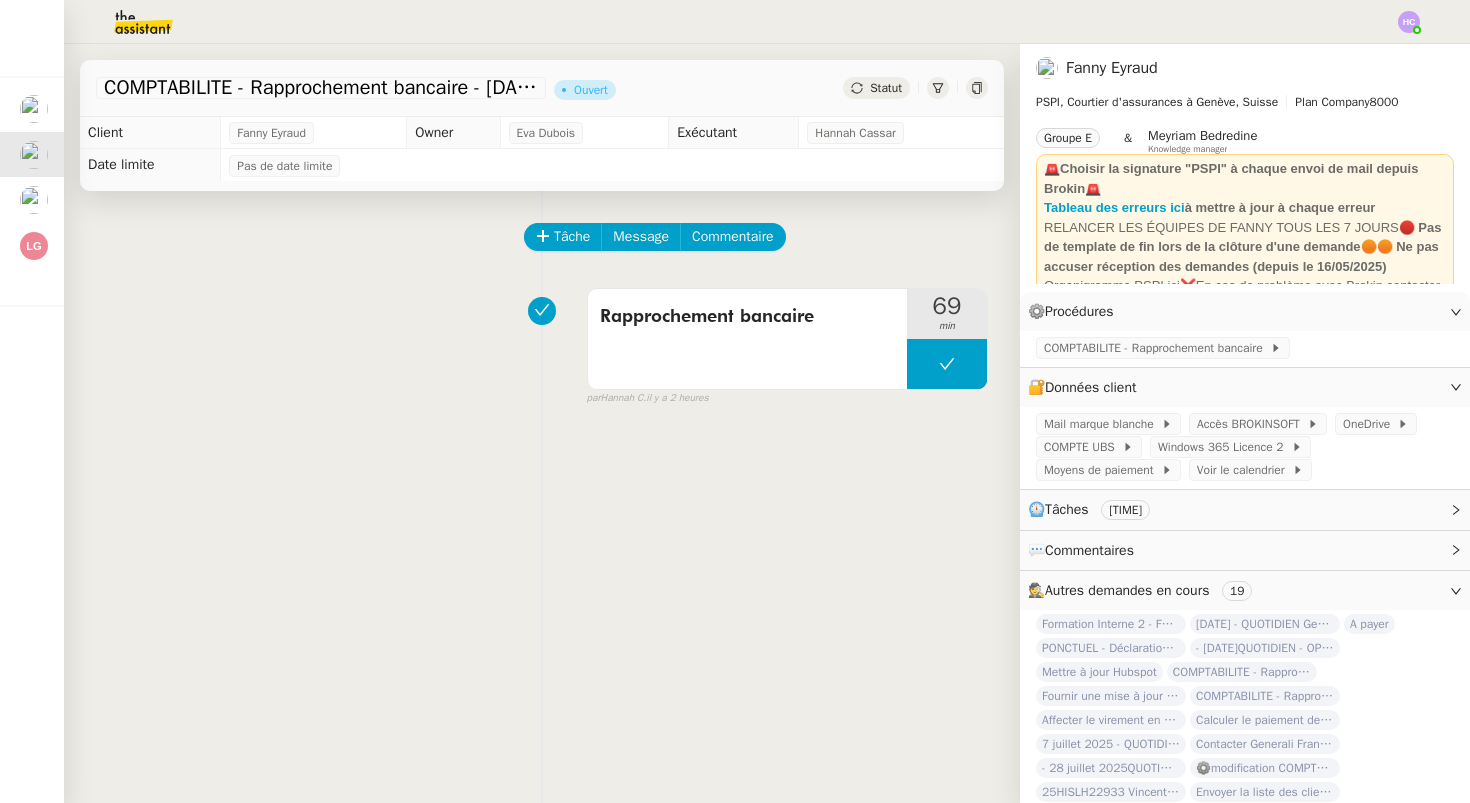 click 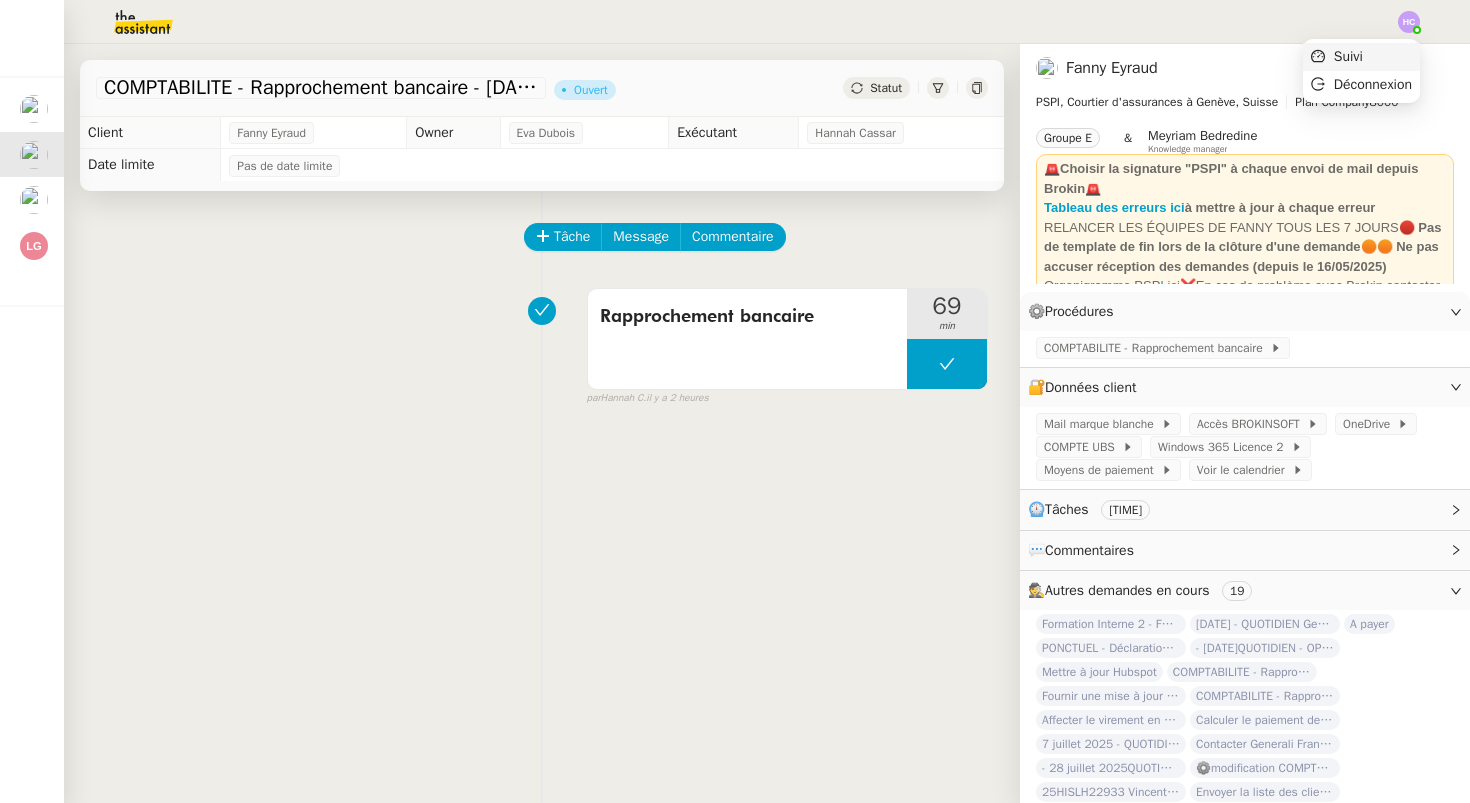 click on "Suivi" at bounding box center [1348, 56] 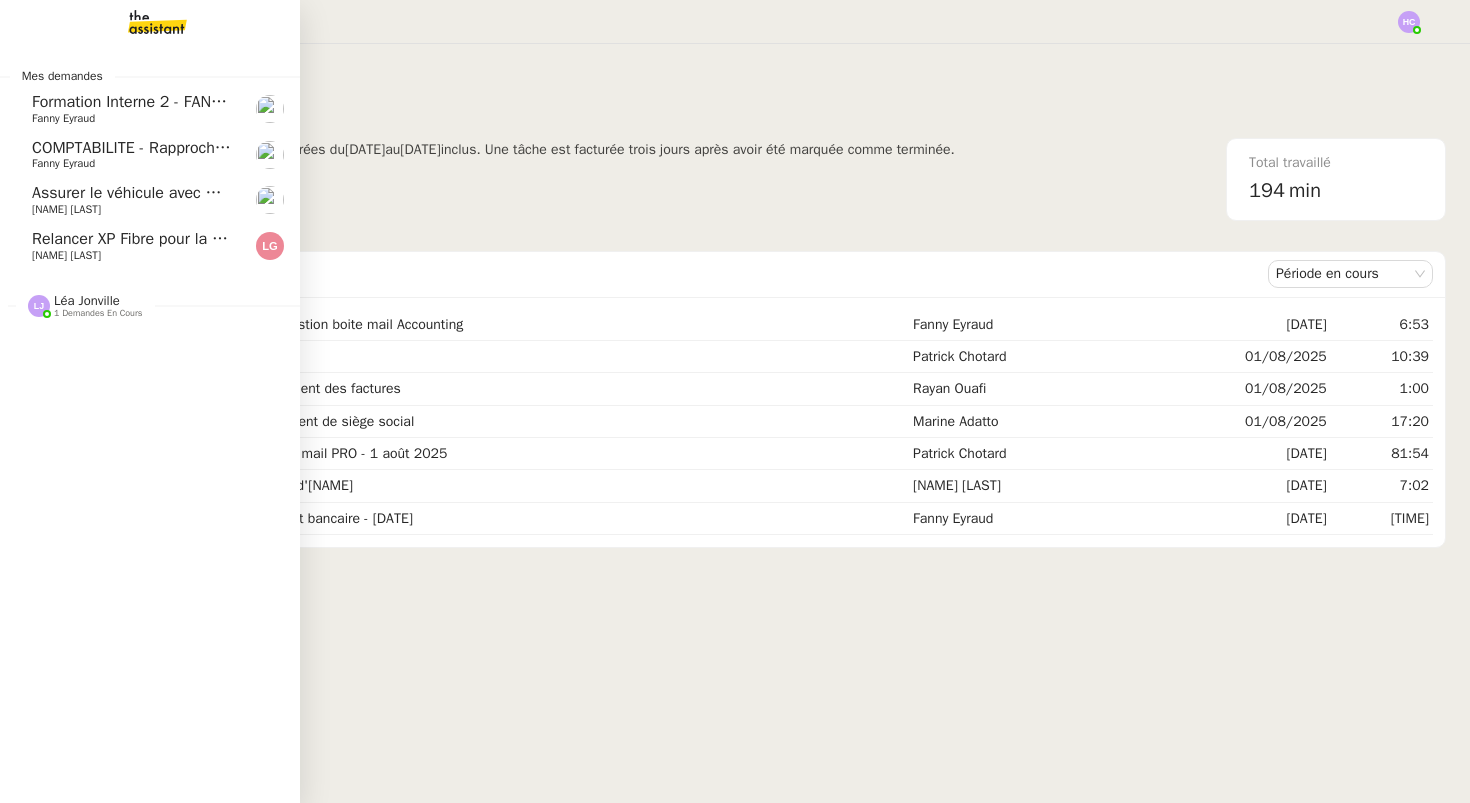 click on "COMPTABILITE - Rapprochement bancaire - [DATE]" 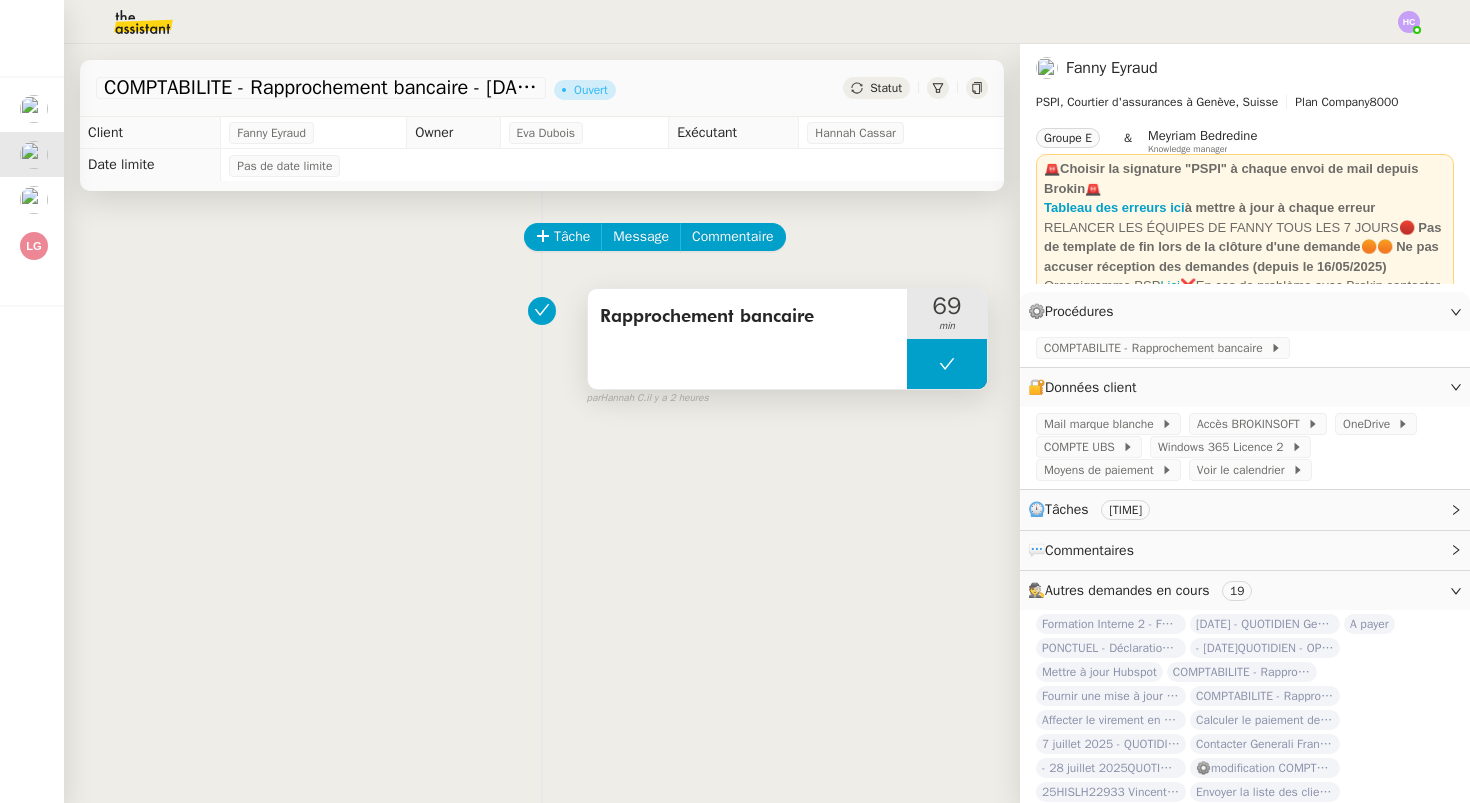 click at bounding box center [947, 364] 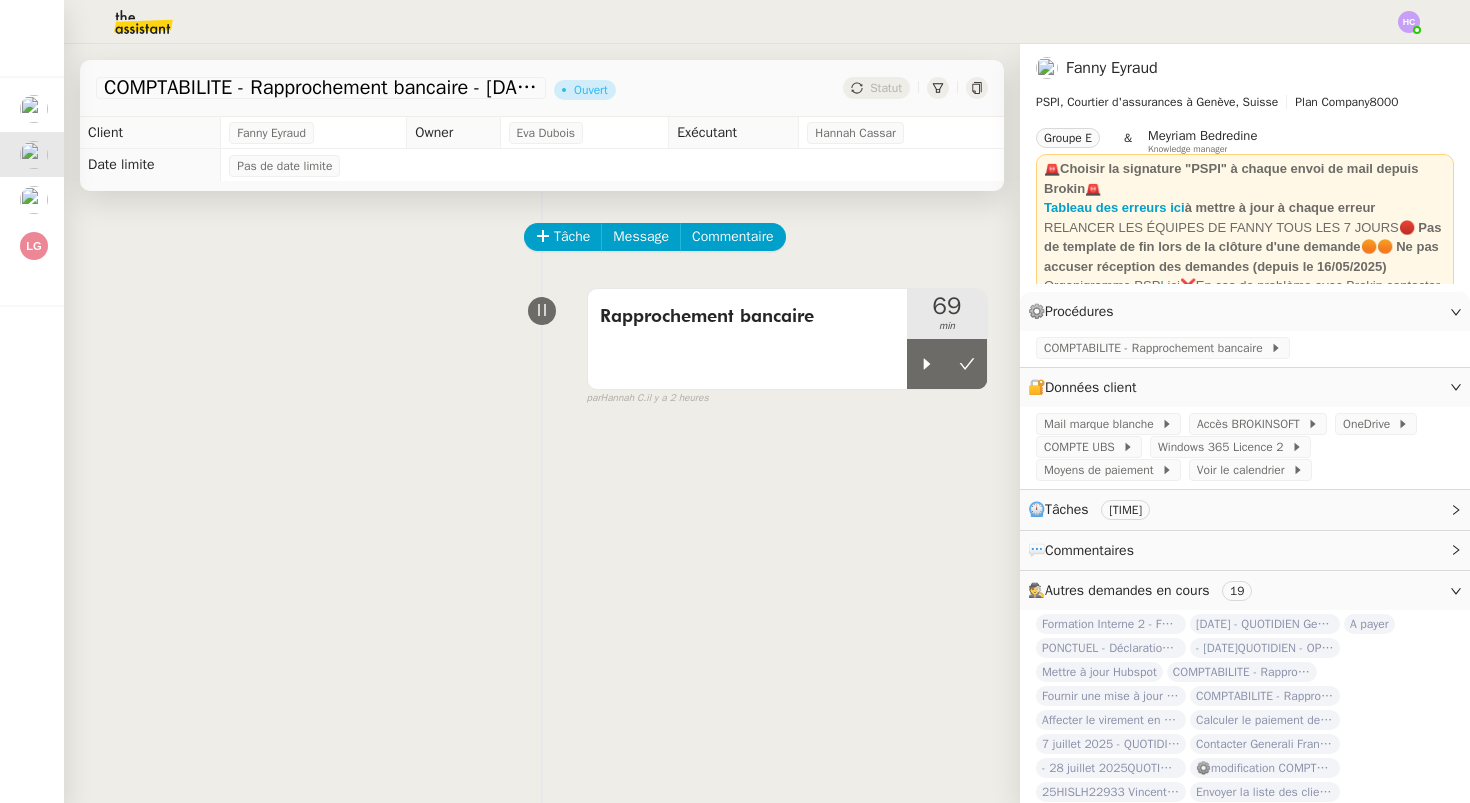 click 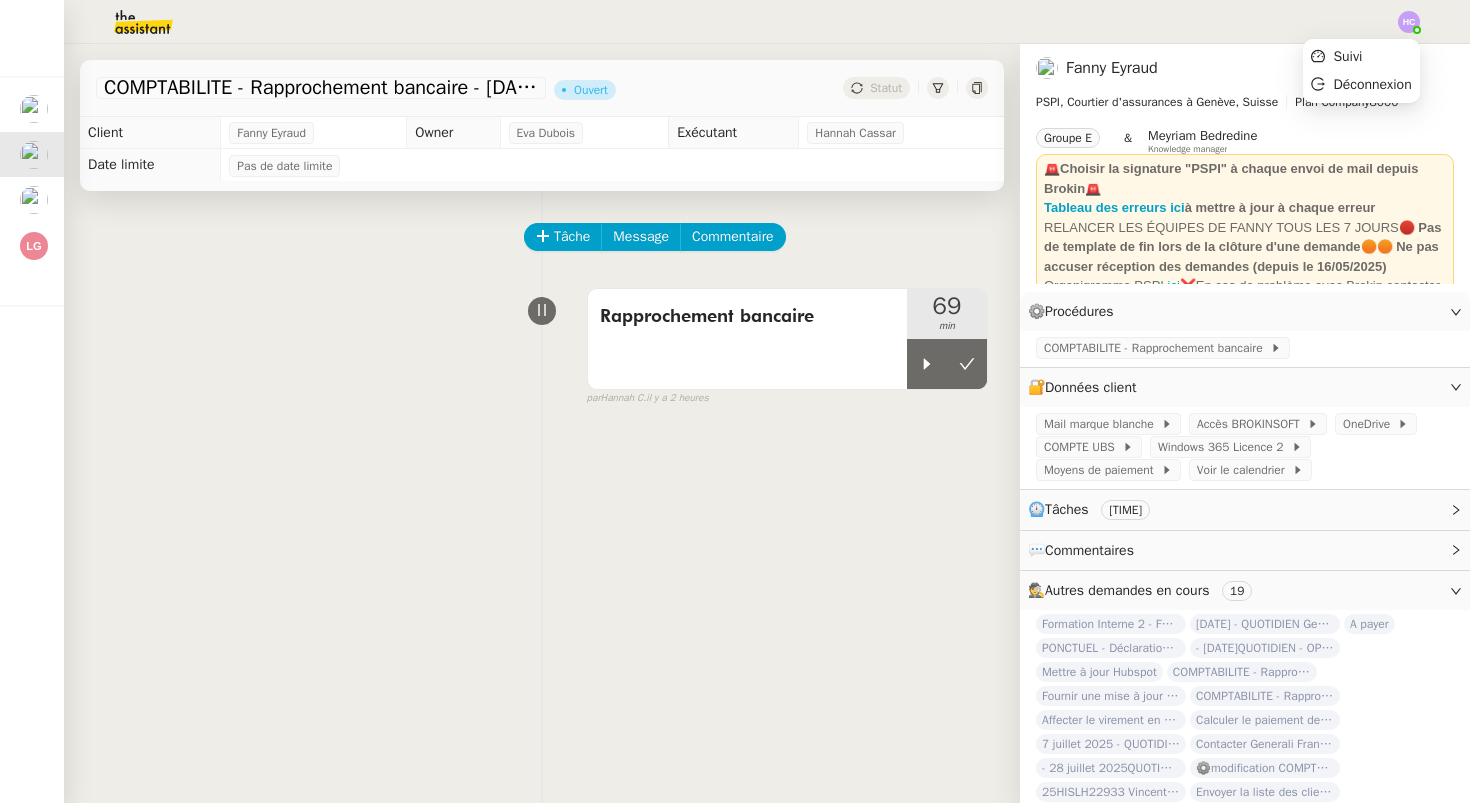 click 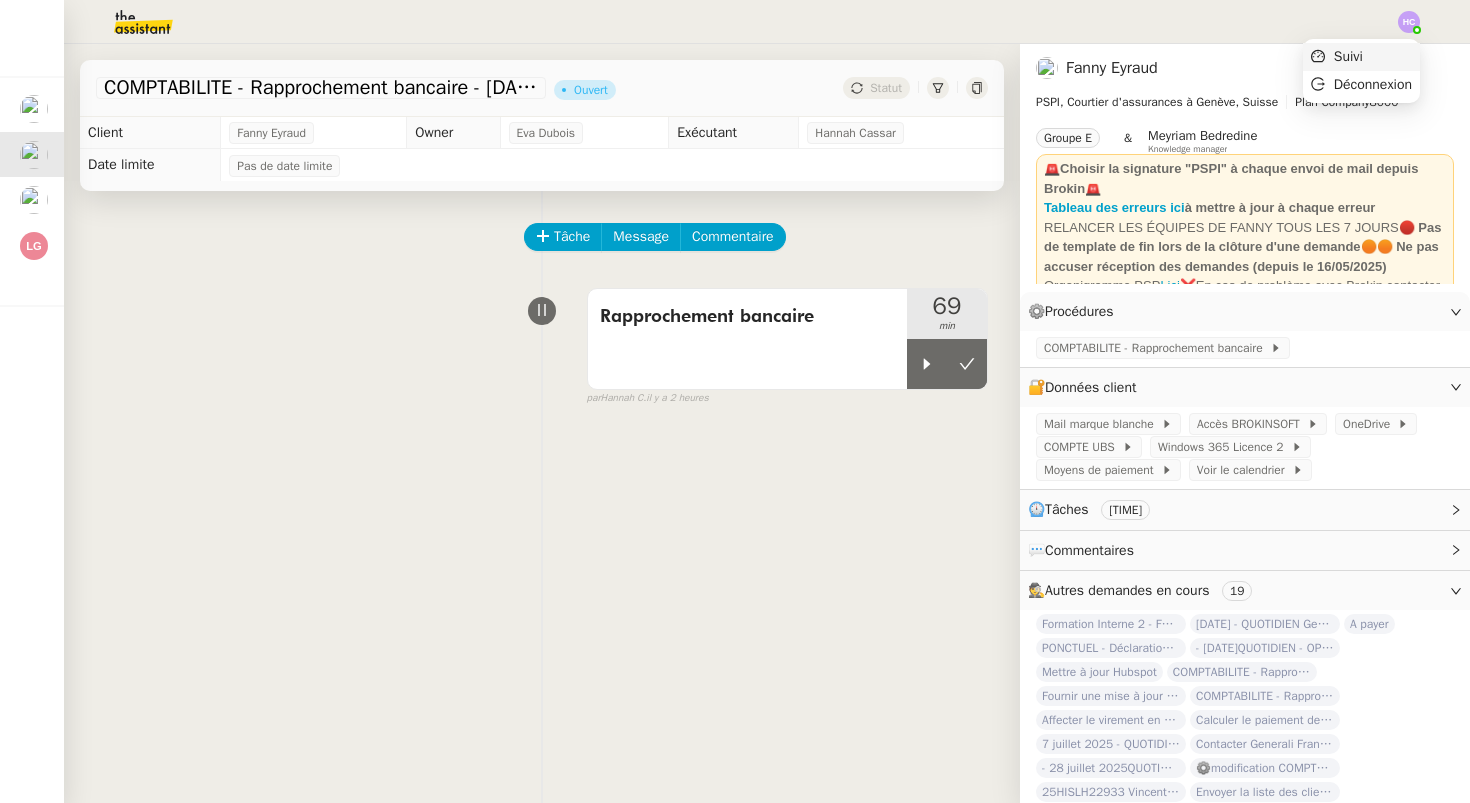 click on "Suivi" at bounding box center [1361, 57] 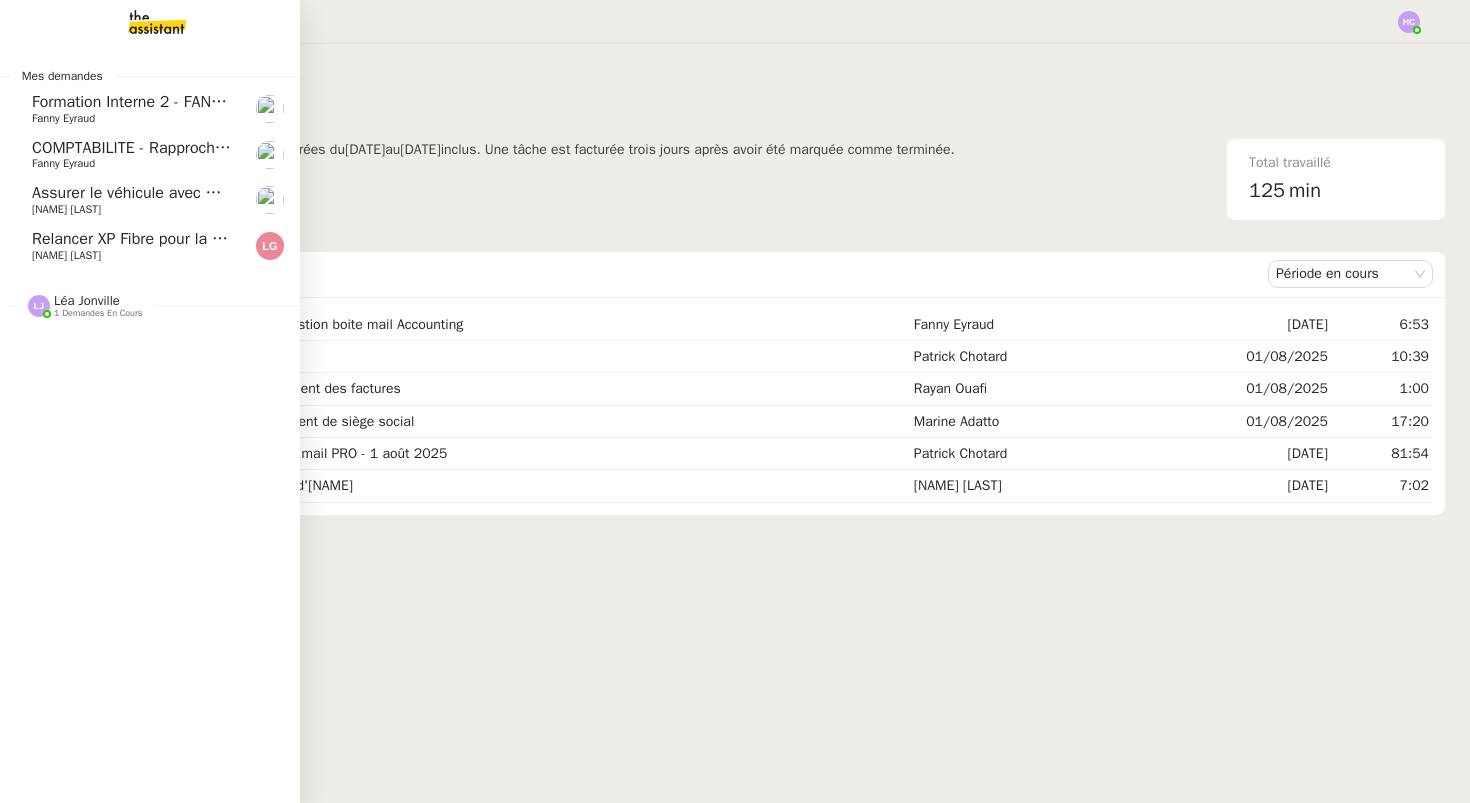 click on "COMPTABILITE - Rapprochement bancaire - [DATE]" 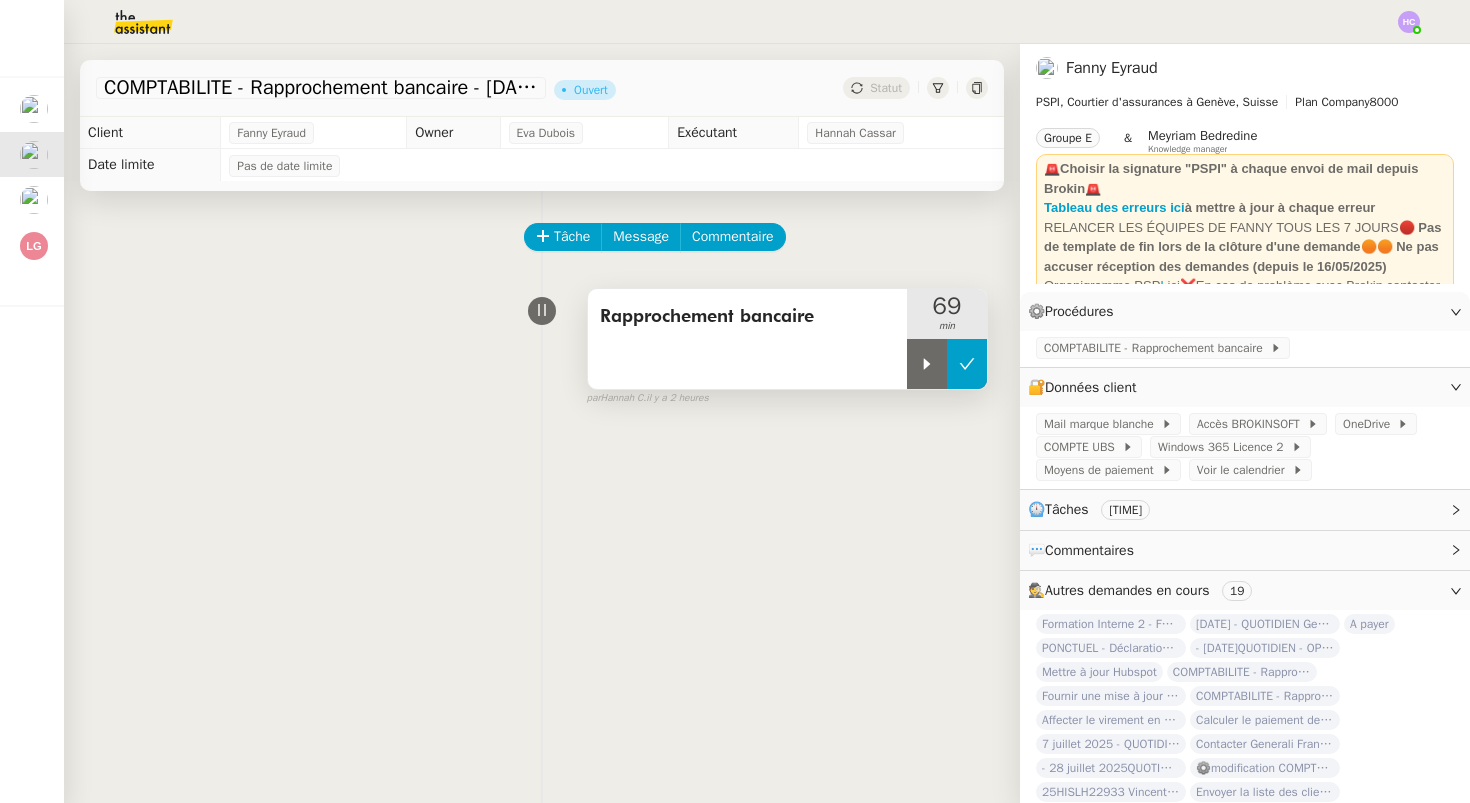 click at bounding box center (967, 364) 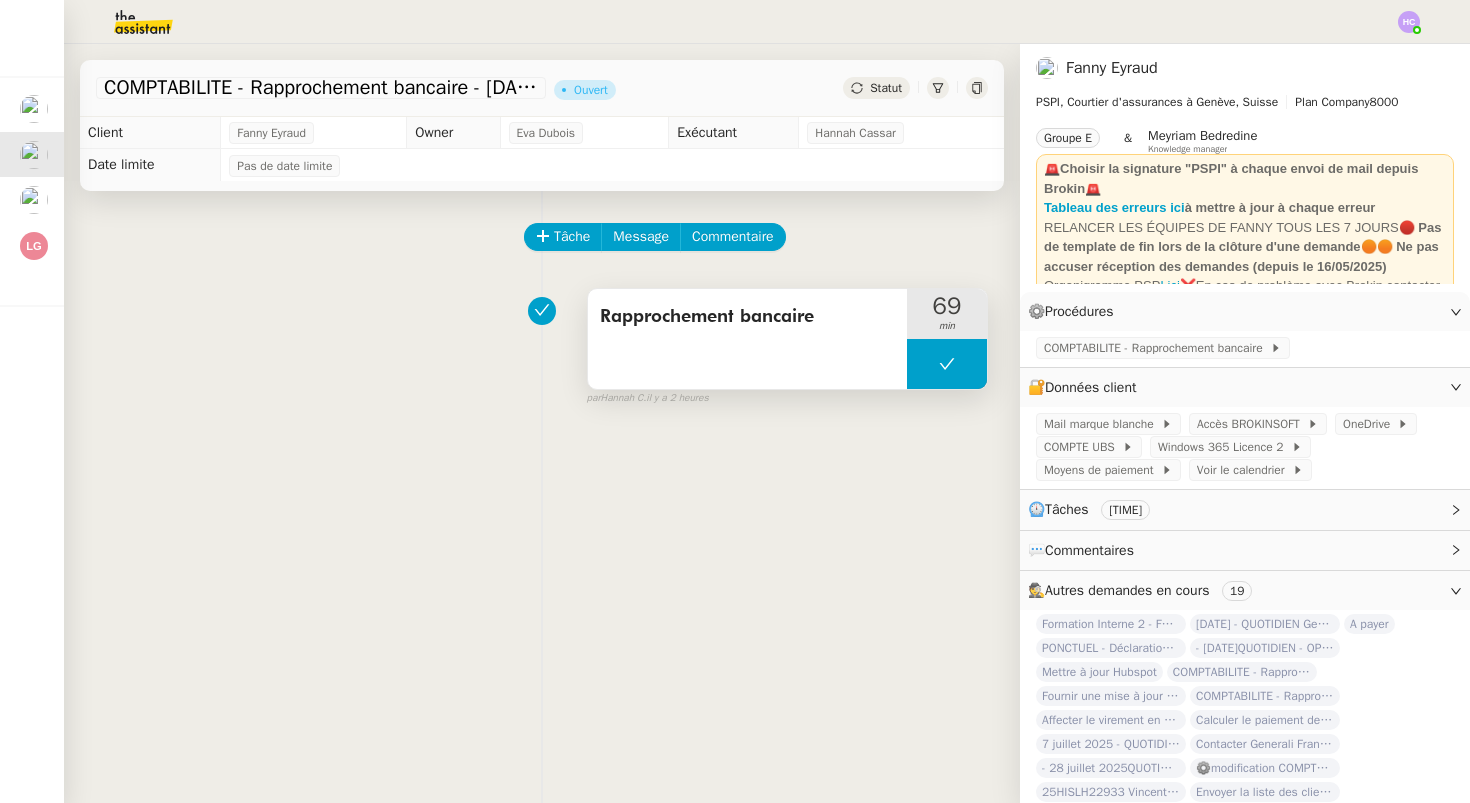 click at bounding box center (947, 364) 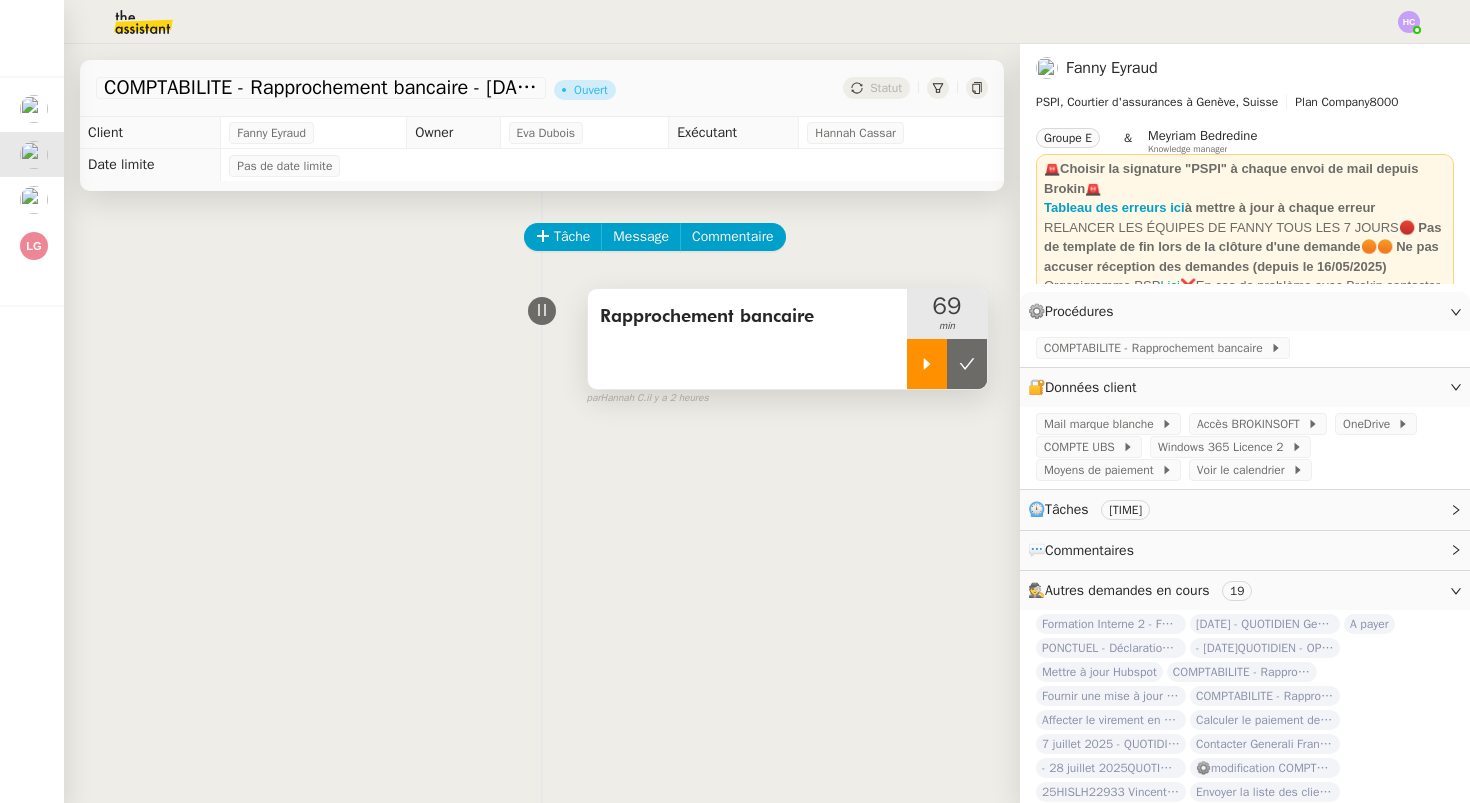 click 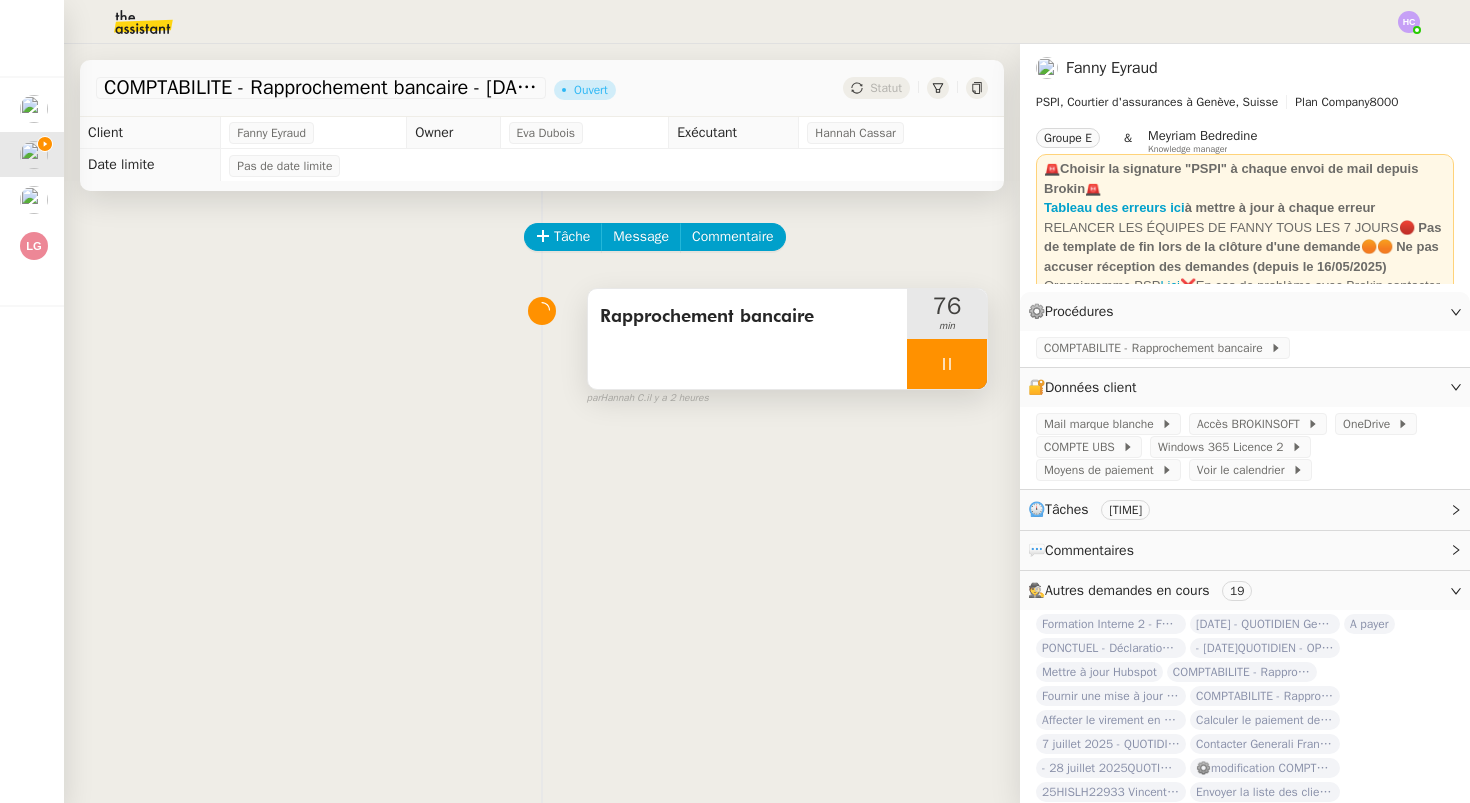 click at bounding box center (947, 364) 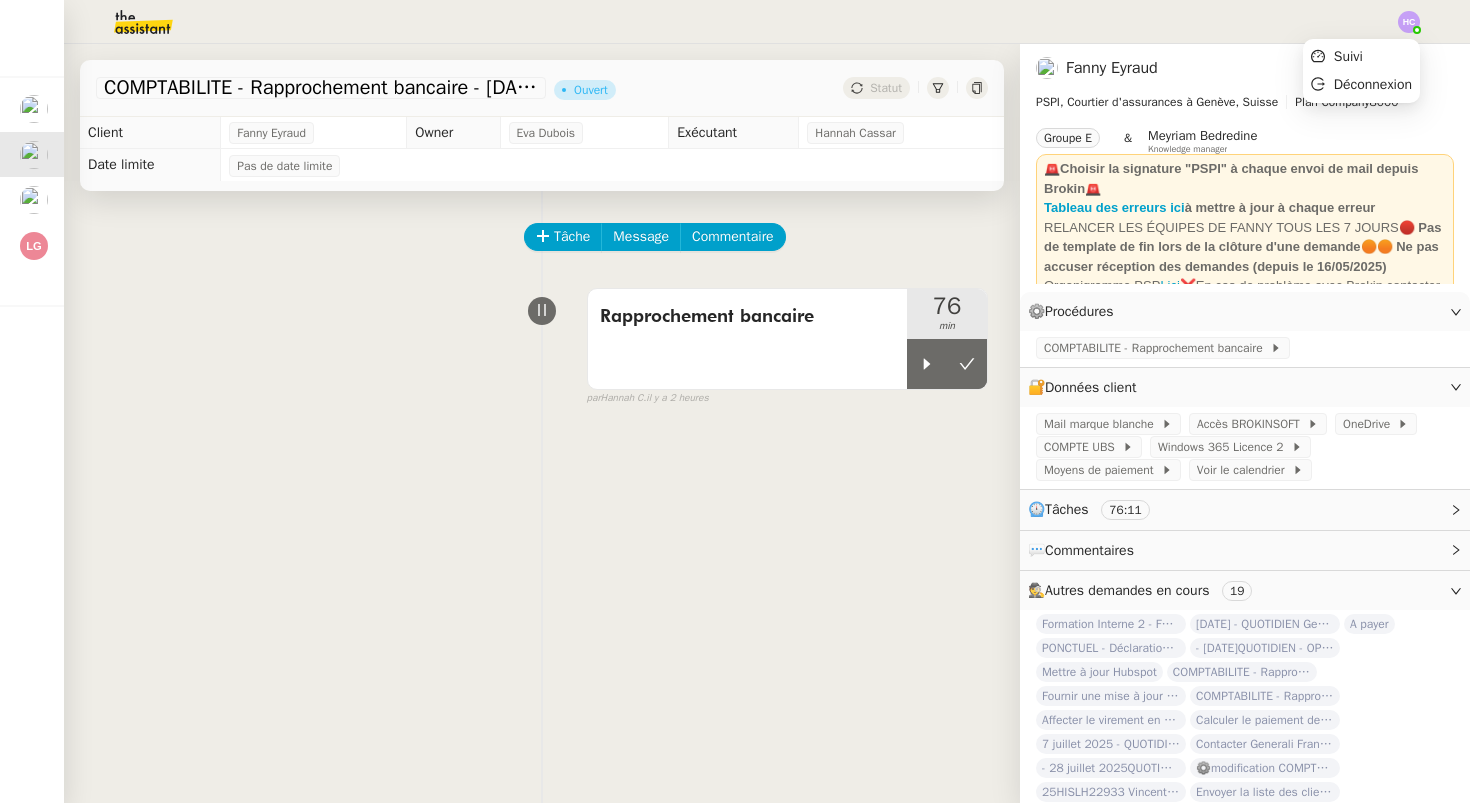 click 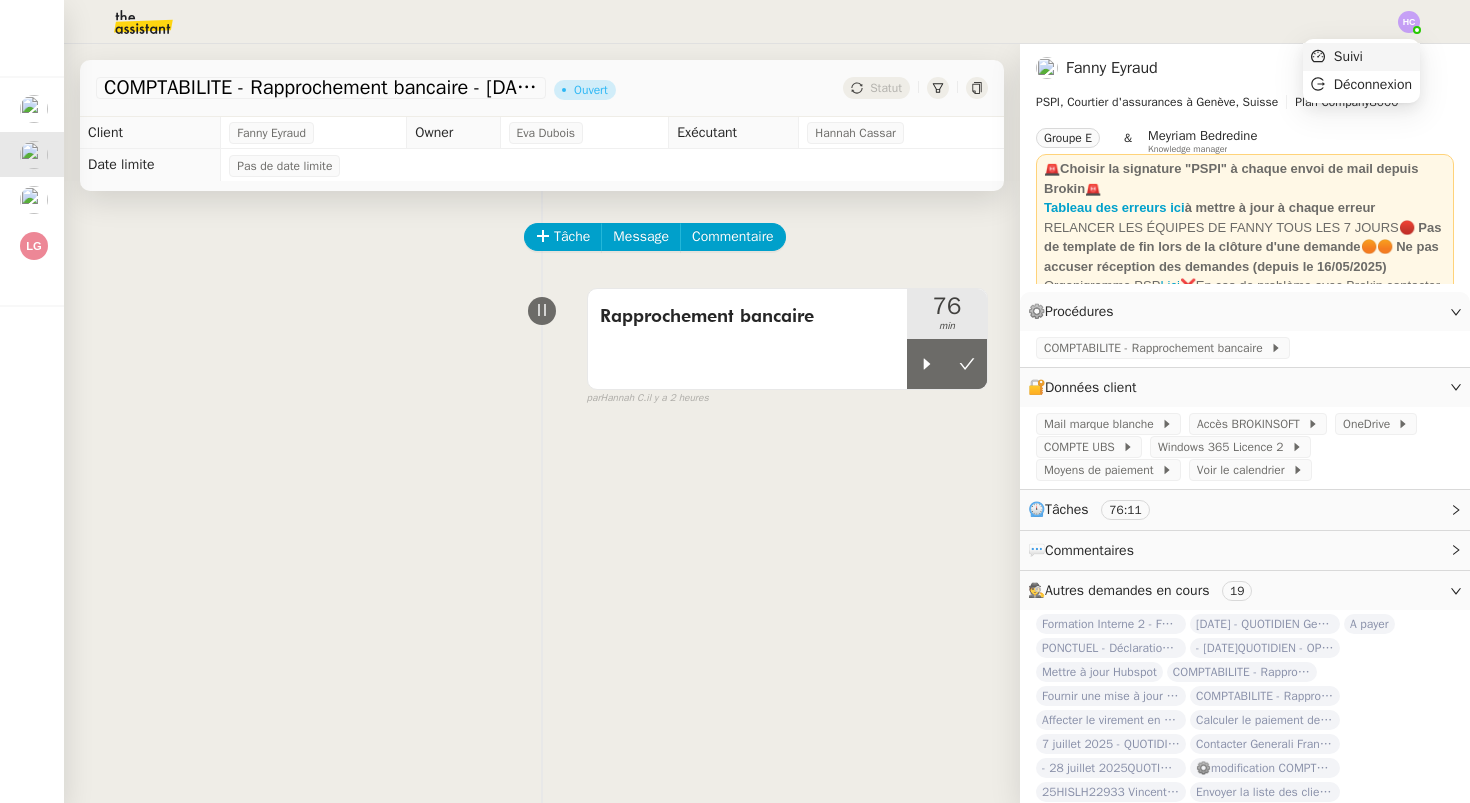 click on "Suivi" at bounding box center (1348, 56) 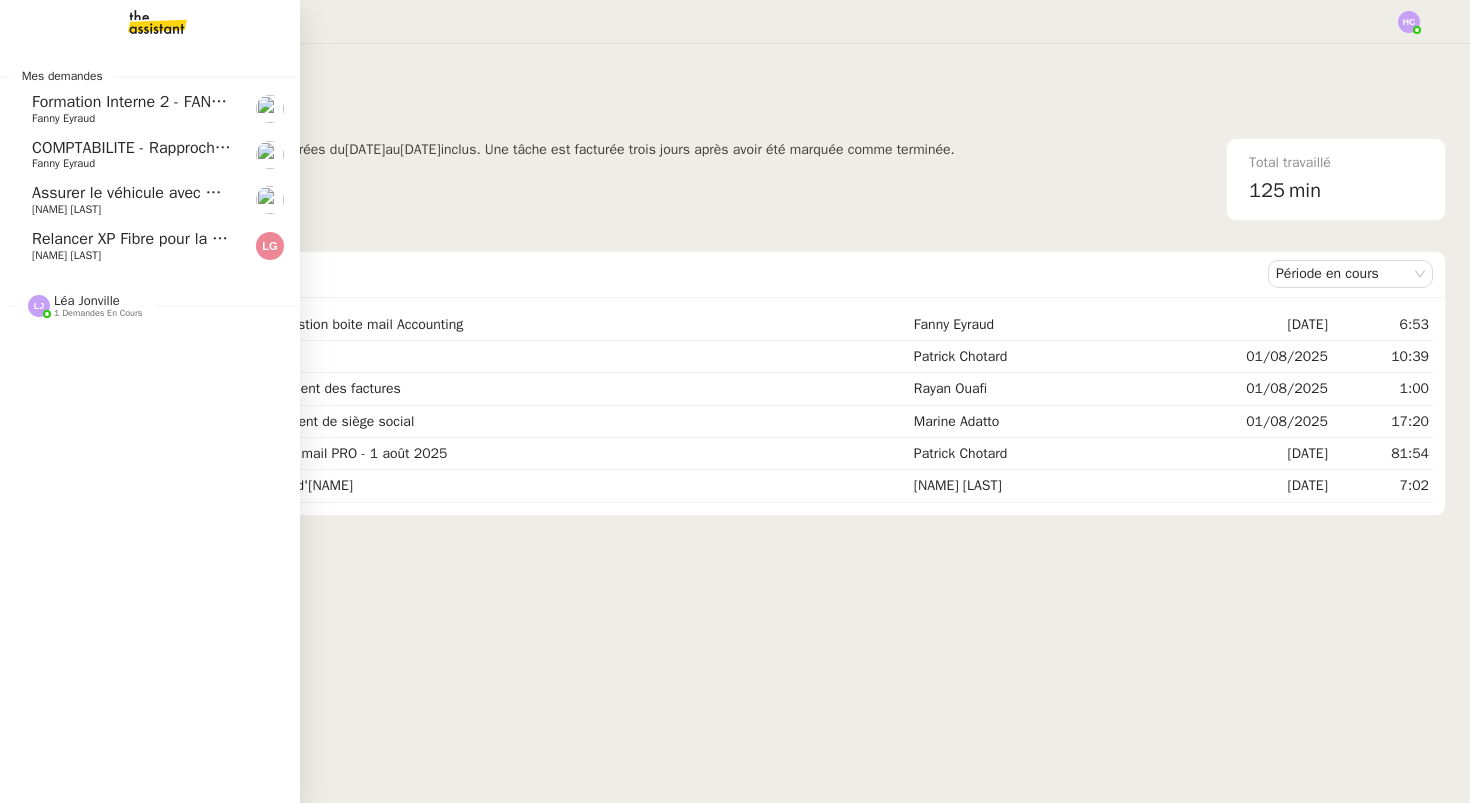 click on "COMPTABILITE - Rapprochement bancaire - [DATE]" 